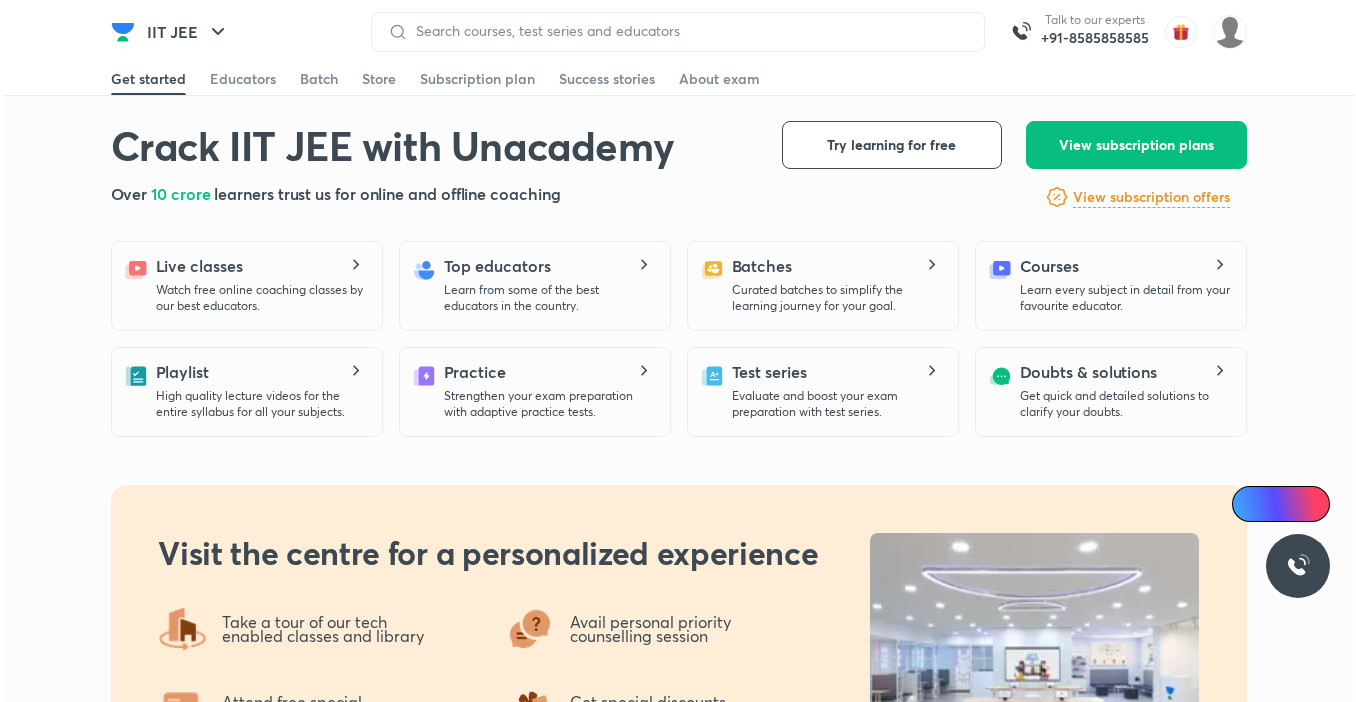 scroll, scrollTop: 0, scrollLeft: 0, axis: both 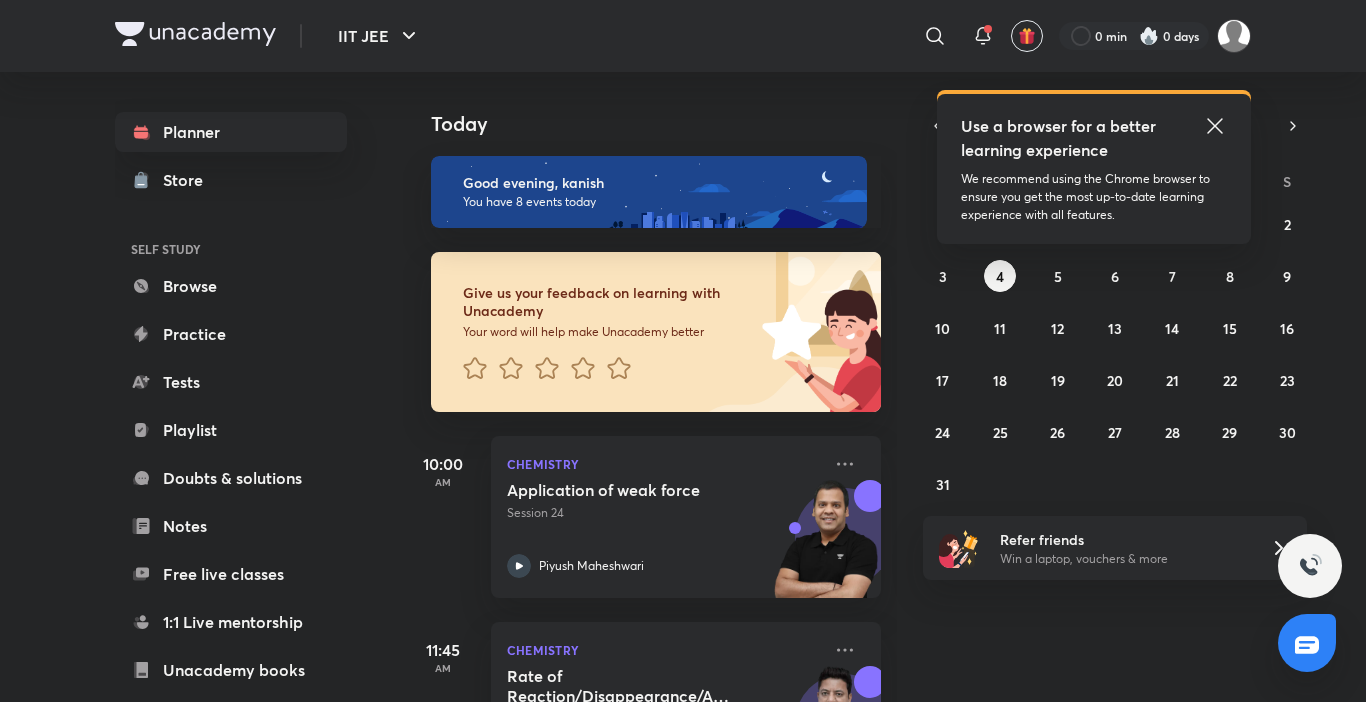 click 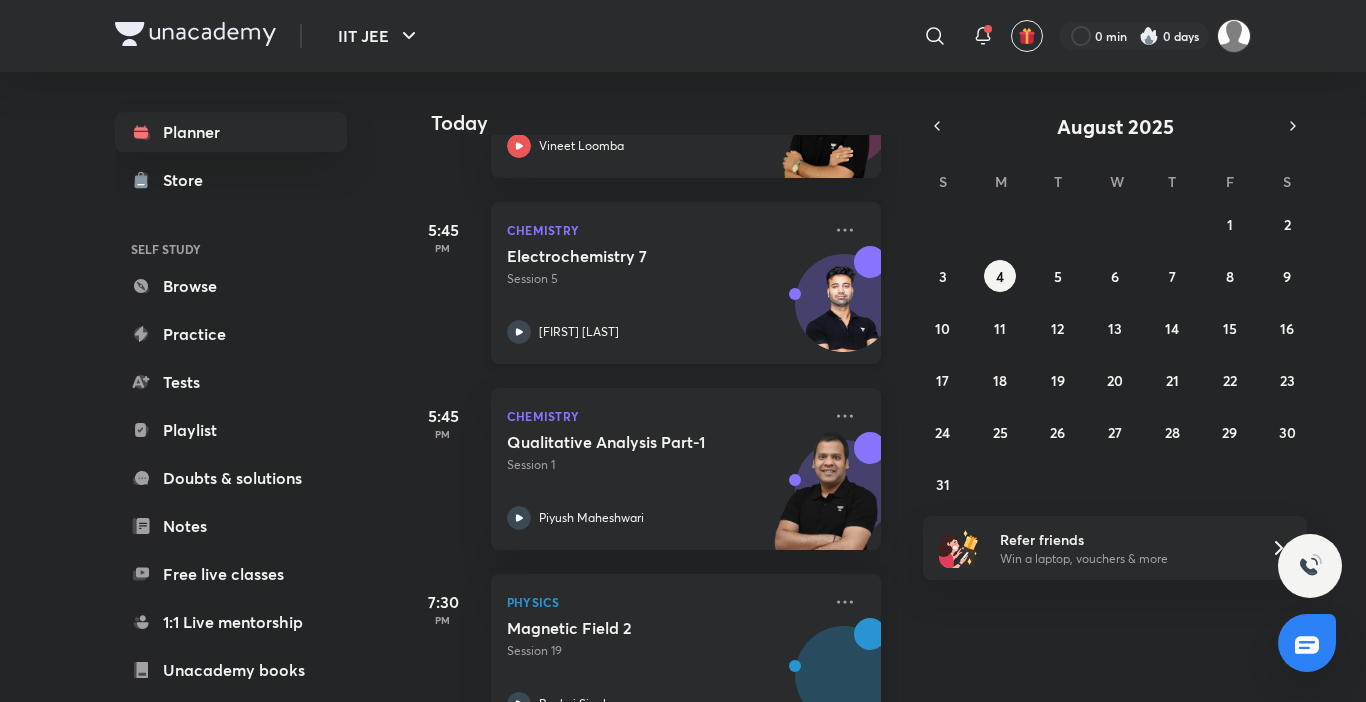 scroll, scrollTop: 1229, scrollLeft: 0, axis: vertical 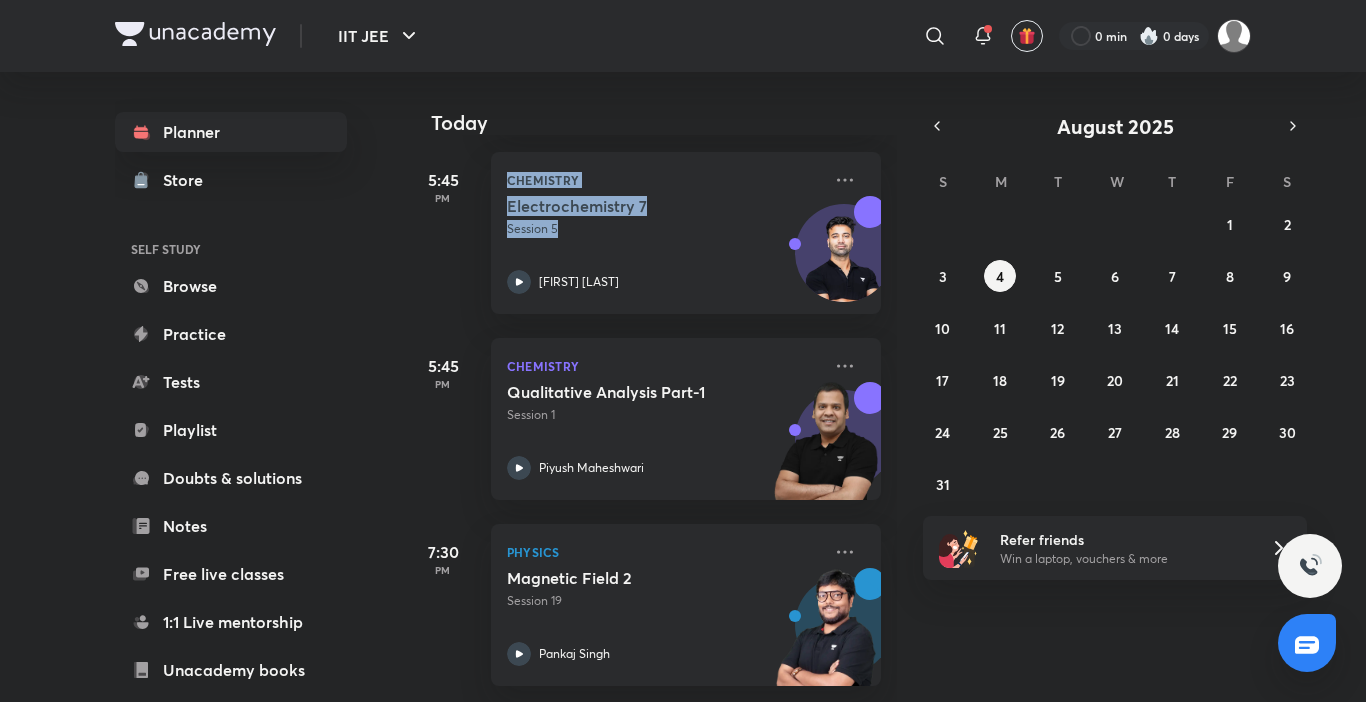drag, startPoint x: 556, startPoint y: 209, endPoint x: 470, endPoint y: 227, distance: 87.86353 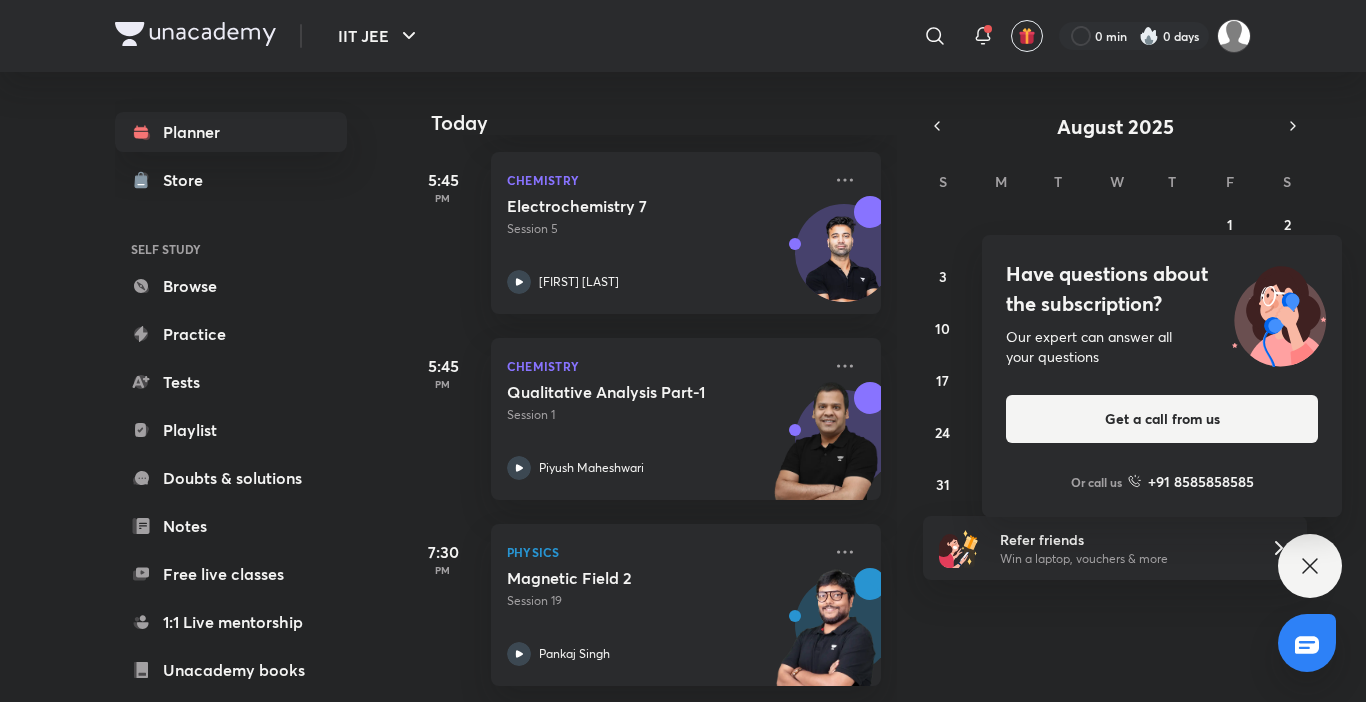 click on "Have questions about the subscription? Our expert can answer all your questions Get a call from us Or call us +91 8585858585" at bounding box center (1310, 566) 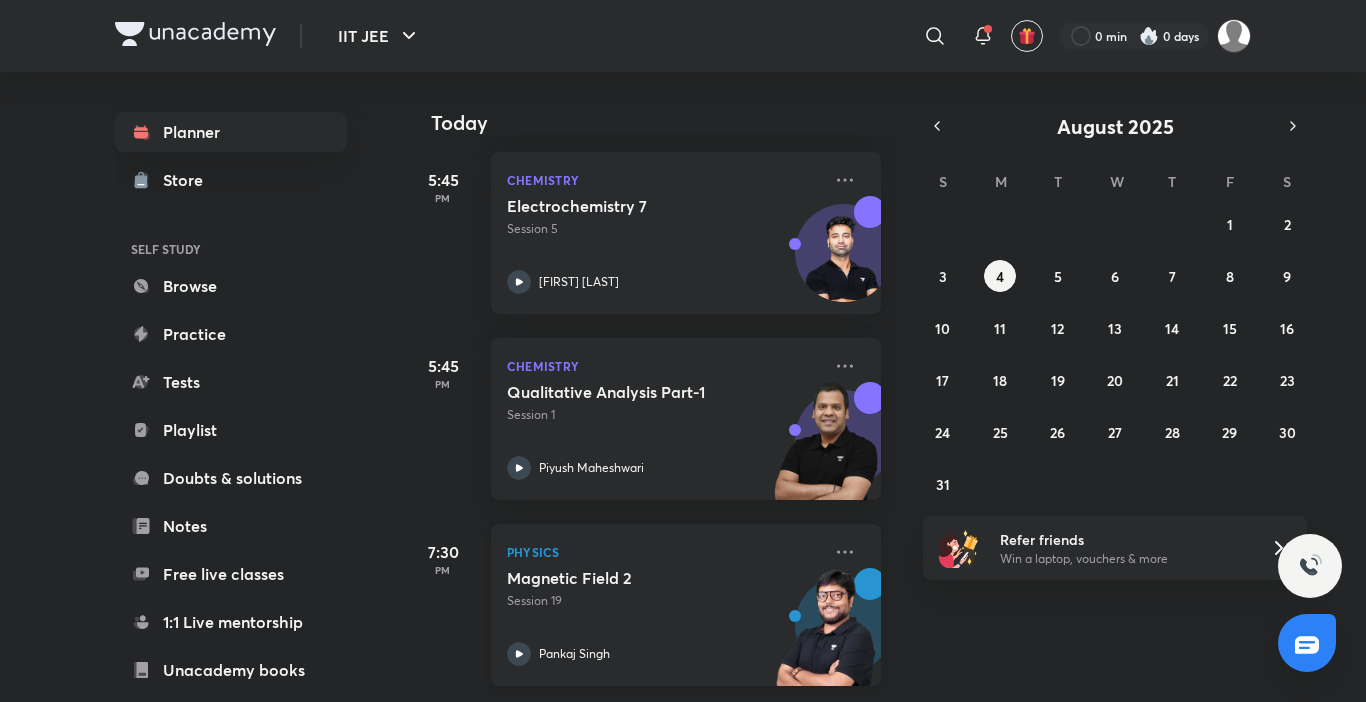 scroll, scrollTop: 729, scrollLeft: 0, axis: vertical 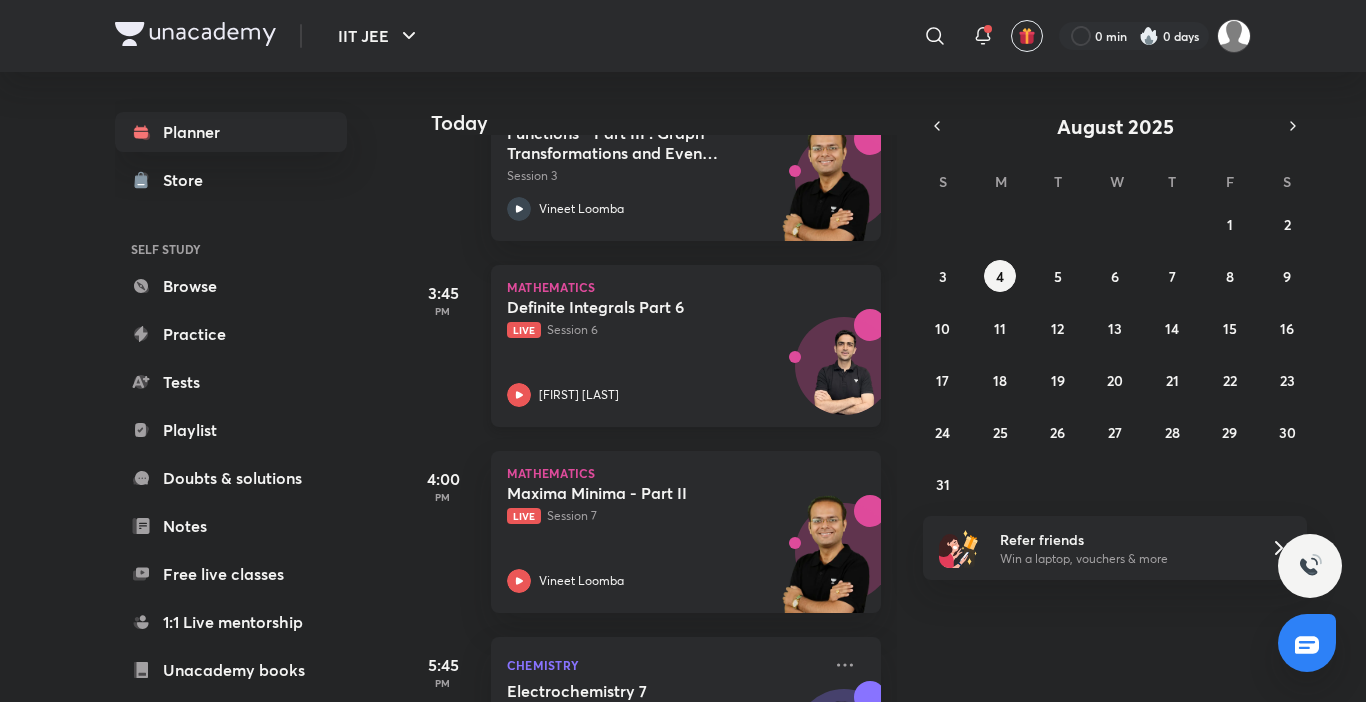 click on "Definite Integrals Part 6" at bounding box center (631, 307) 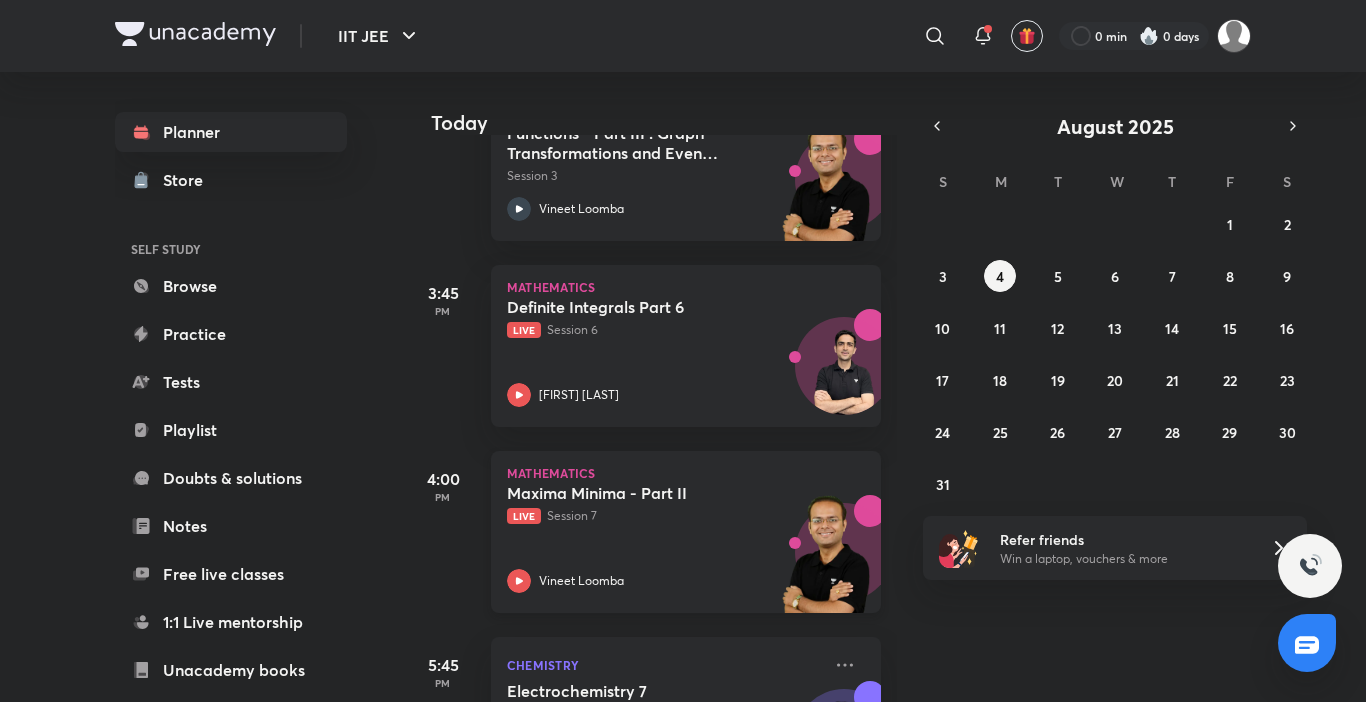 scroll, scrollTop: 1229, scrollLeft: 0, axis: vertical 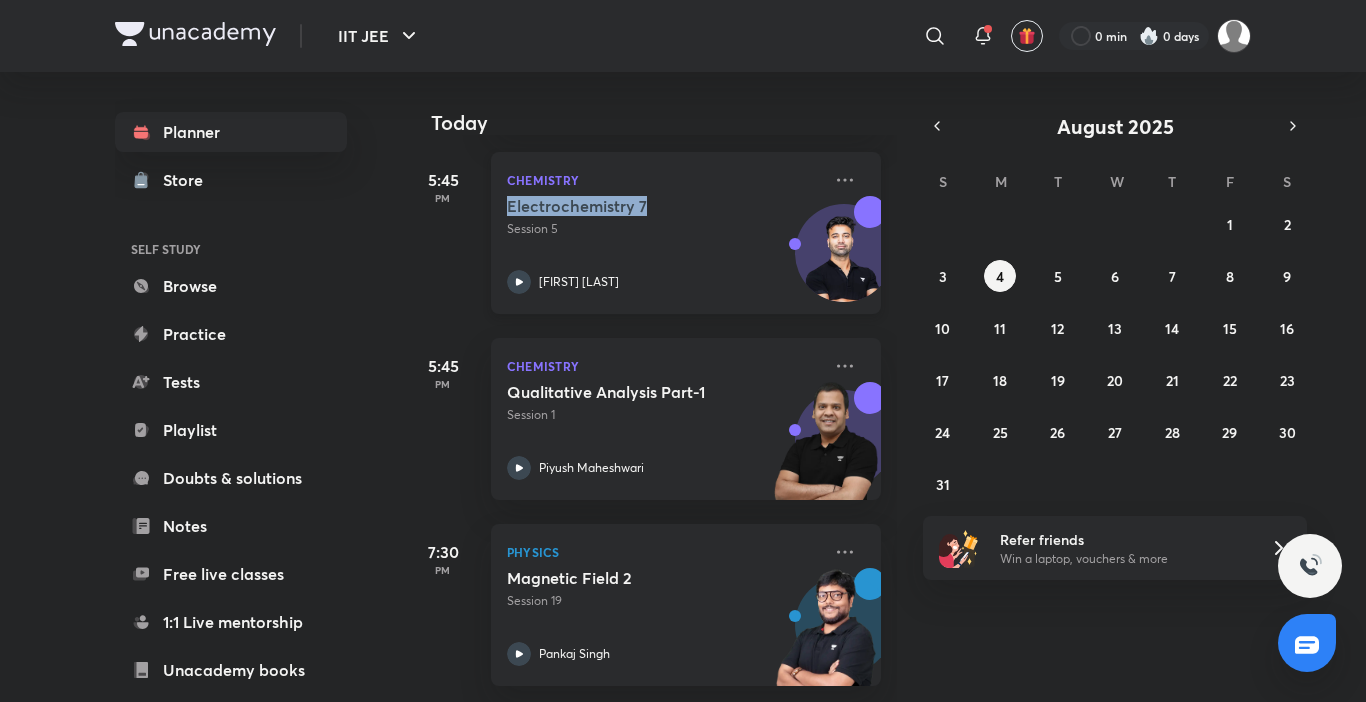 drag, startPoint x: 505, startPoint y: 194, endPoint x: 682, endPoint y: 194, distance: 177 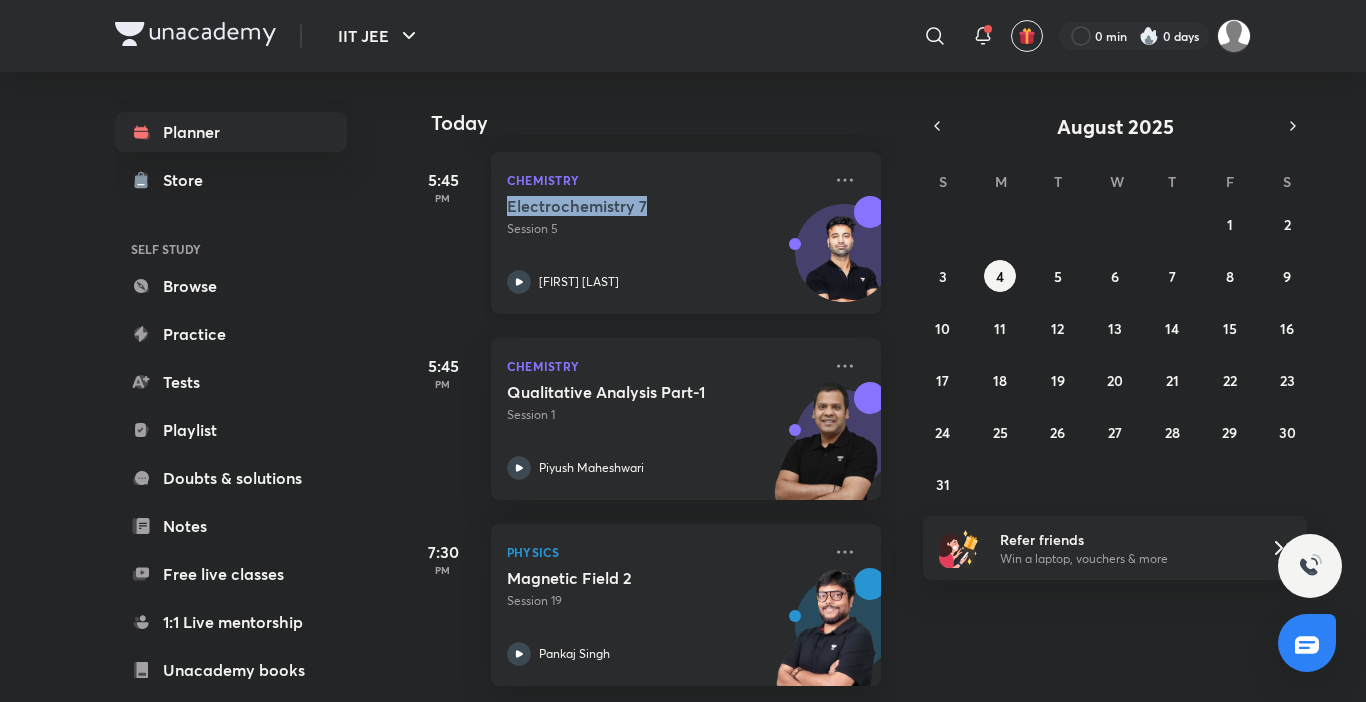 click on "[SUBJECT] [TOPIC] 7 Session 5 [FIRST] [LAST]" at bounding box center (686, 233) 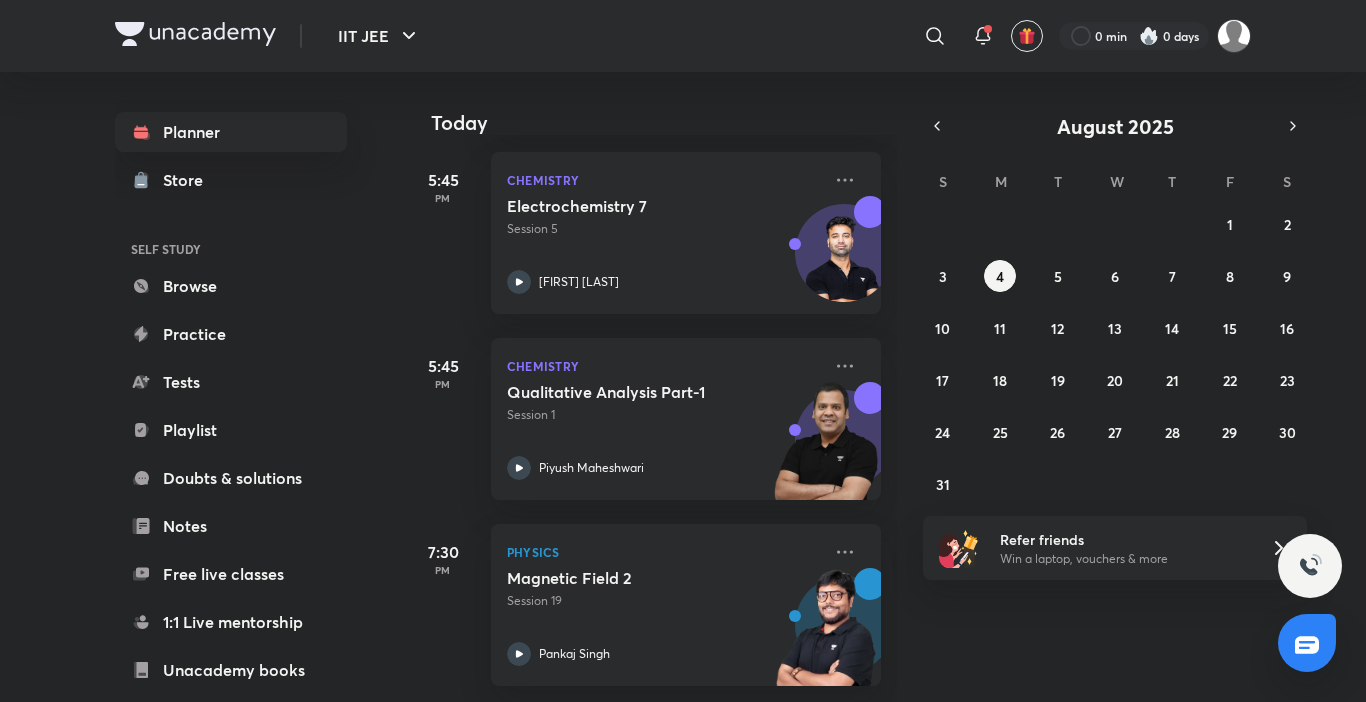 click on "Planner Store SELF STUDY Browse Practice Tests Playlist Doubts & solutions Notes Free live classes 1:1 Live mentorship Unacademy books ME Enrollments Saved Today Today Good evening, [FIRST] You have 8 events today Give us your feedback on learning with Unacademy Your word will help make Unacademy better 10:00 AM [SUBJECT] [TOPIC] Session 24 [FIRST] [LAST] 11:45 AM [SUBJECT] [TOPIC] Session 1 [FIRST] [LAST] 1:30 PM [SUBJECT] [TOPIC] - Part III : Graph Transformations and Even Odd Functions Session 3 [FIRST] [LAST] 3:45 PM [SUBJECT] [TOPIC] Part 6 Live Session 6 [FIRST] [LAST] 4:00 PM [SUBJECT] [TOPIC] - Part II Live Session 7 [FIRST] [LAST] 5:45 PM [SUBJECT] [TOPIC] 7 Session 5 [FIRST] [LAST] 5:45 PM [SUBJECT] [TOPIC] Session 1 [FIRST] [LAST] 7:30 PM [SUBJECT] [TOPIC] 2 Session 19 [FIRST] [LAST] August 2025 S M T W T F S 27 28 29 30 31 1 2 3 4 5 6 7 8 9 10 11 12 13 1" at bounding box center (683, 387) 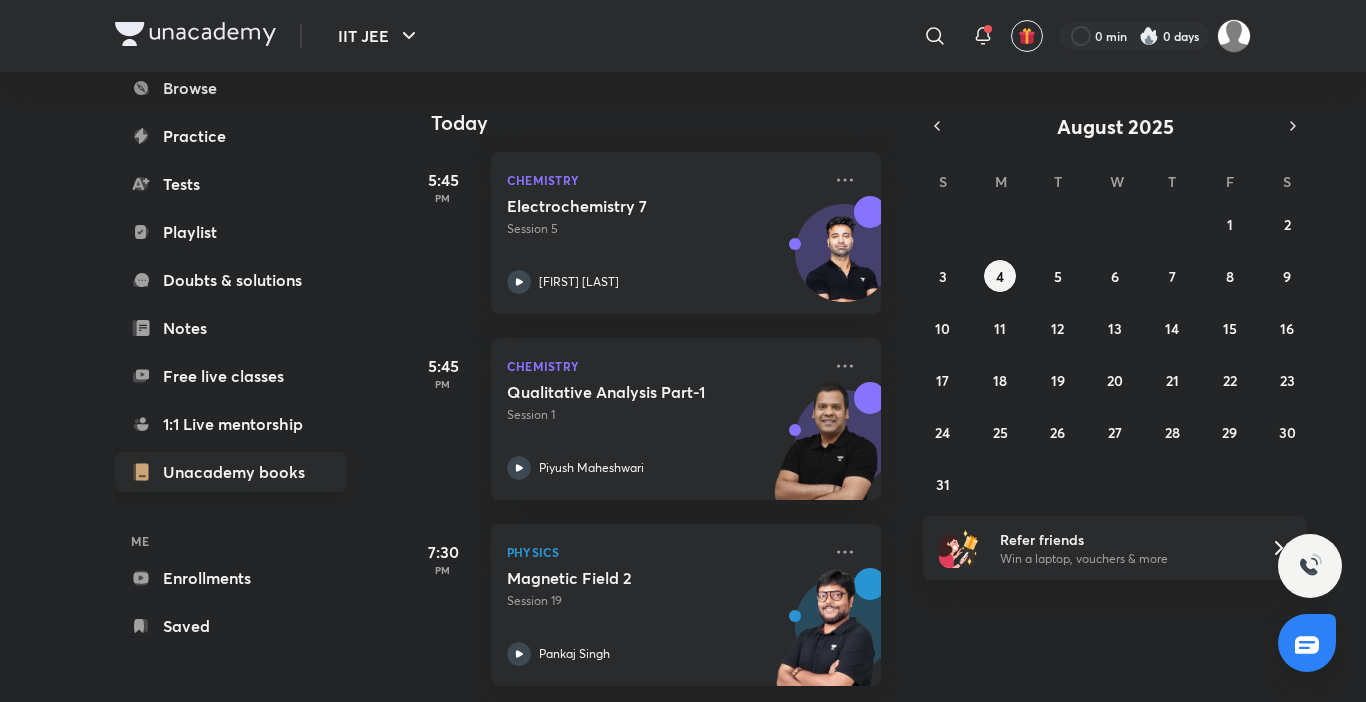 scroll, scrollTop: 0, scrollLeft: 0, axis: both 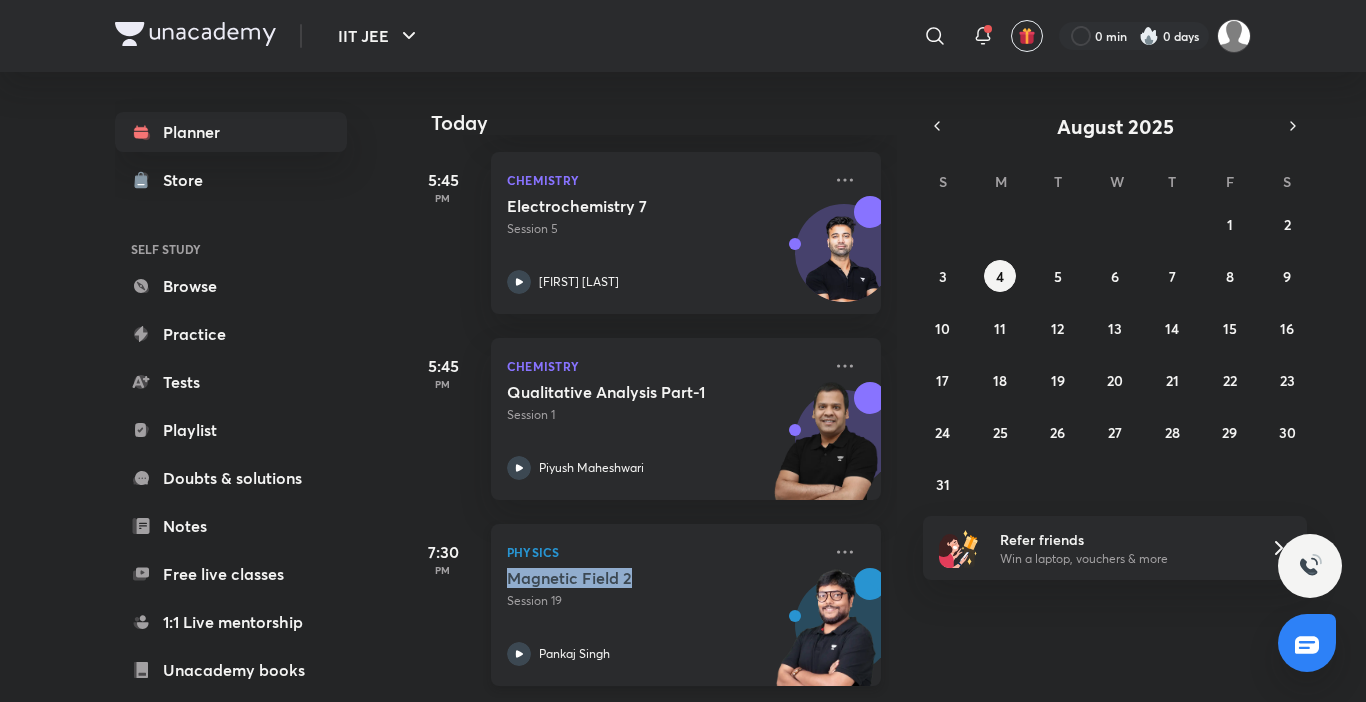 drag, startPoint x: 503, startPoint y: 563, endPoint x: 659, endPoint y: 568, distance: 156.08011 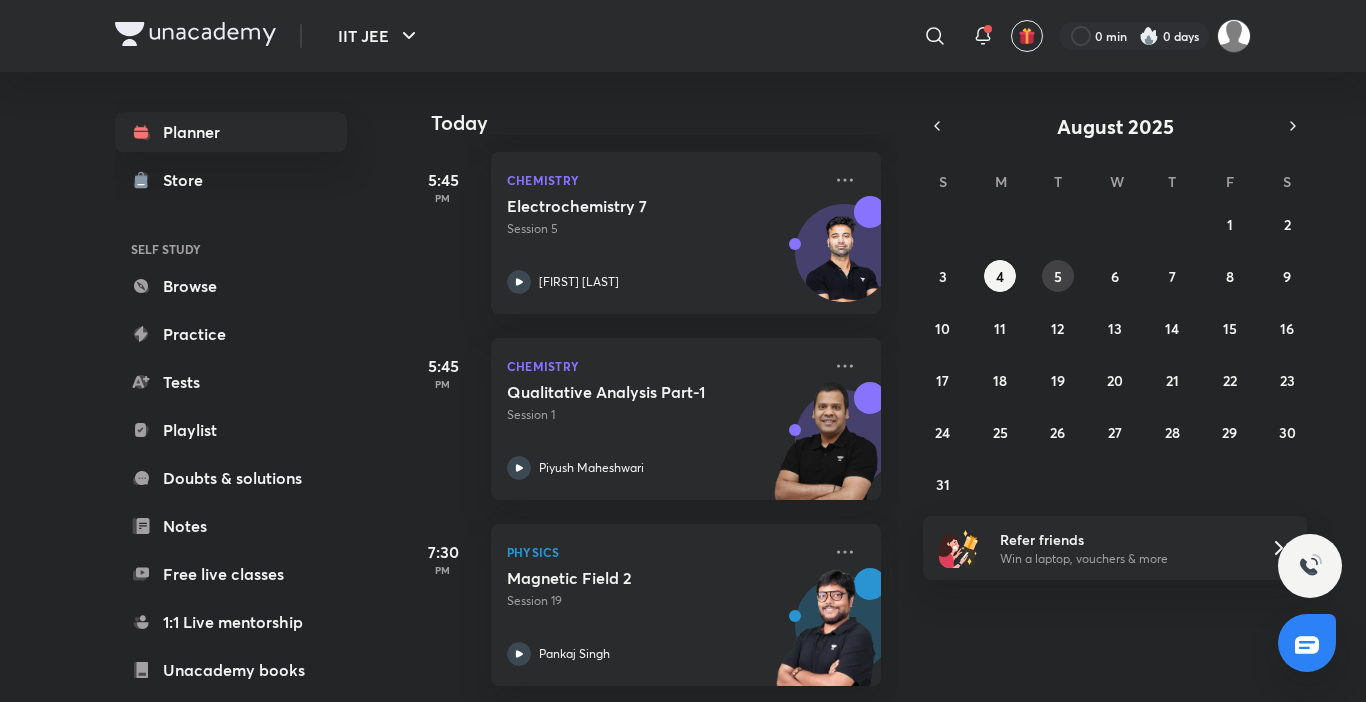 click on "5" at bounding box center [1058, 276] 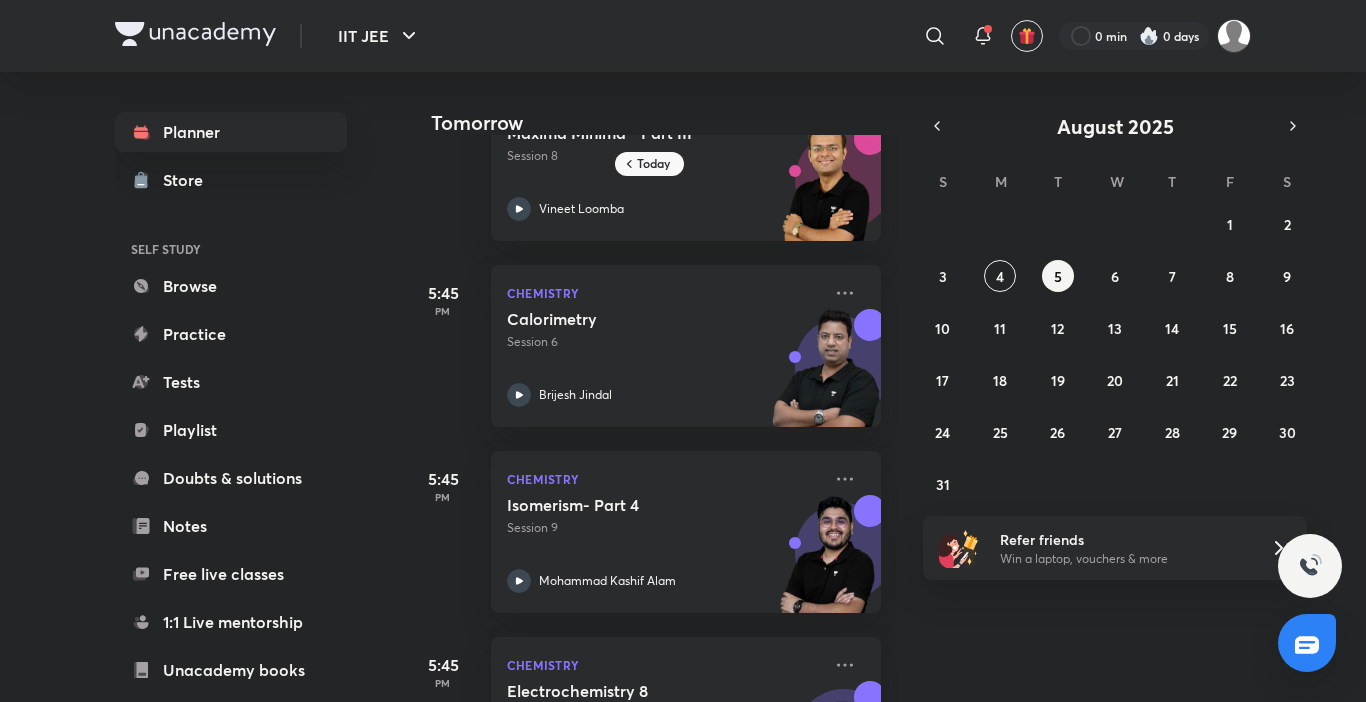 scroll, scrollTop: 0, scrollLeft: 0, axis: both 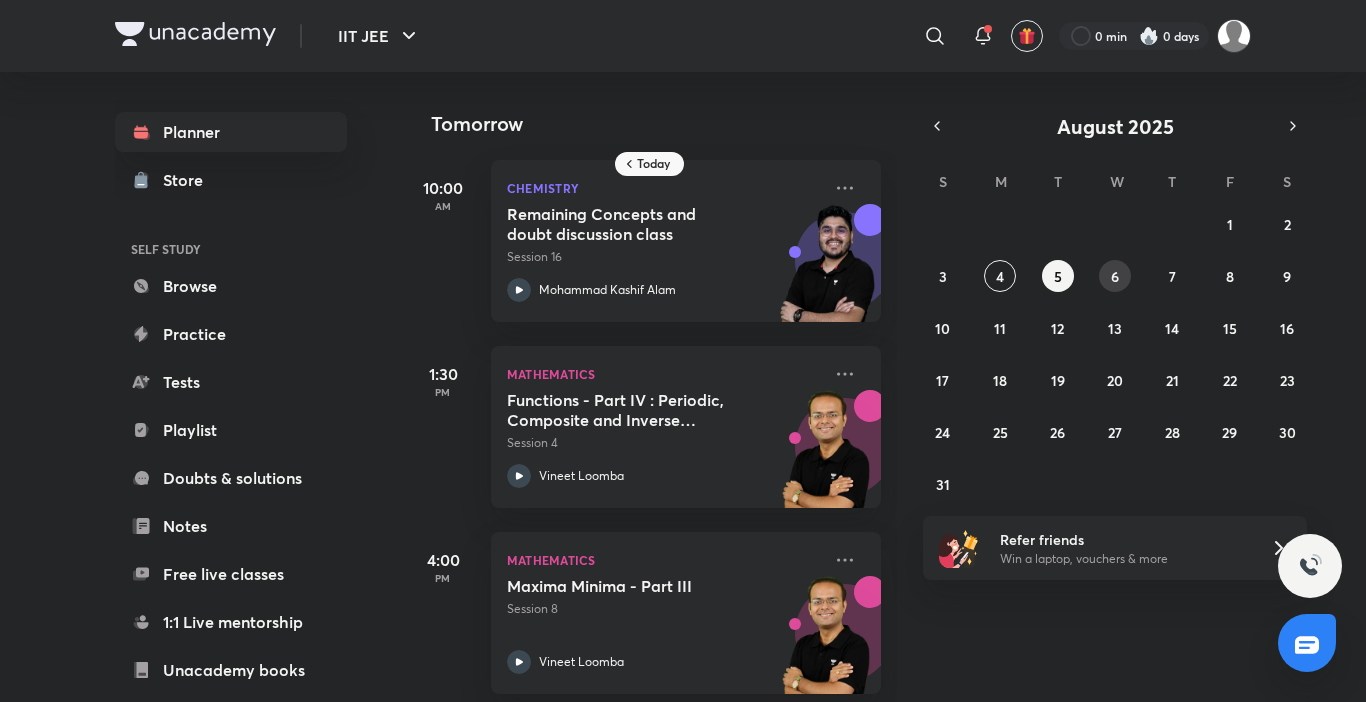 click on "6" at bounding box center (1115, 276) 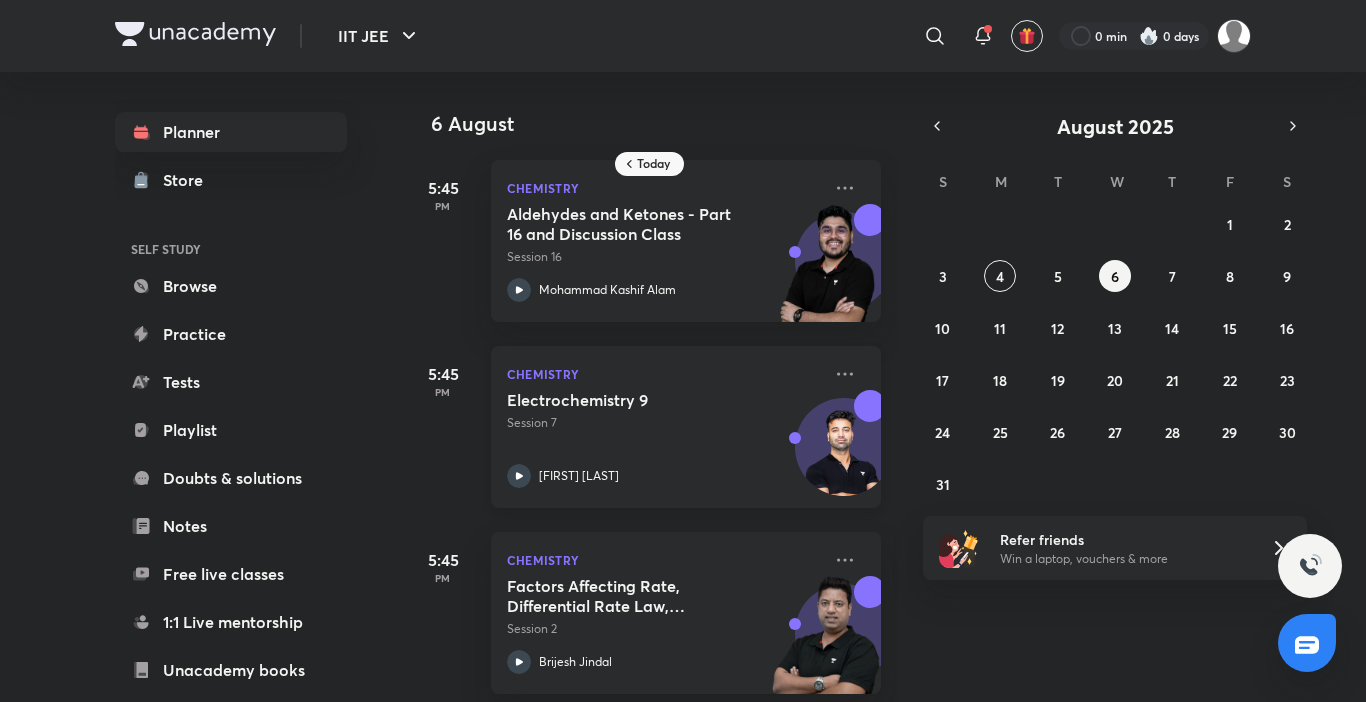 scroll, scrollTop: 209, scrollLeft: 0, axis: vertical 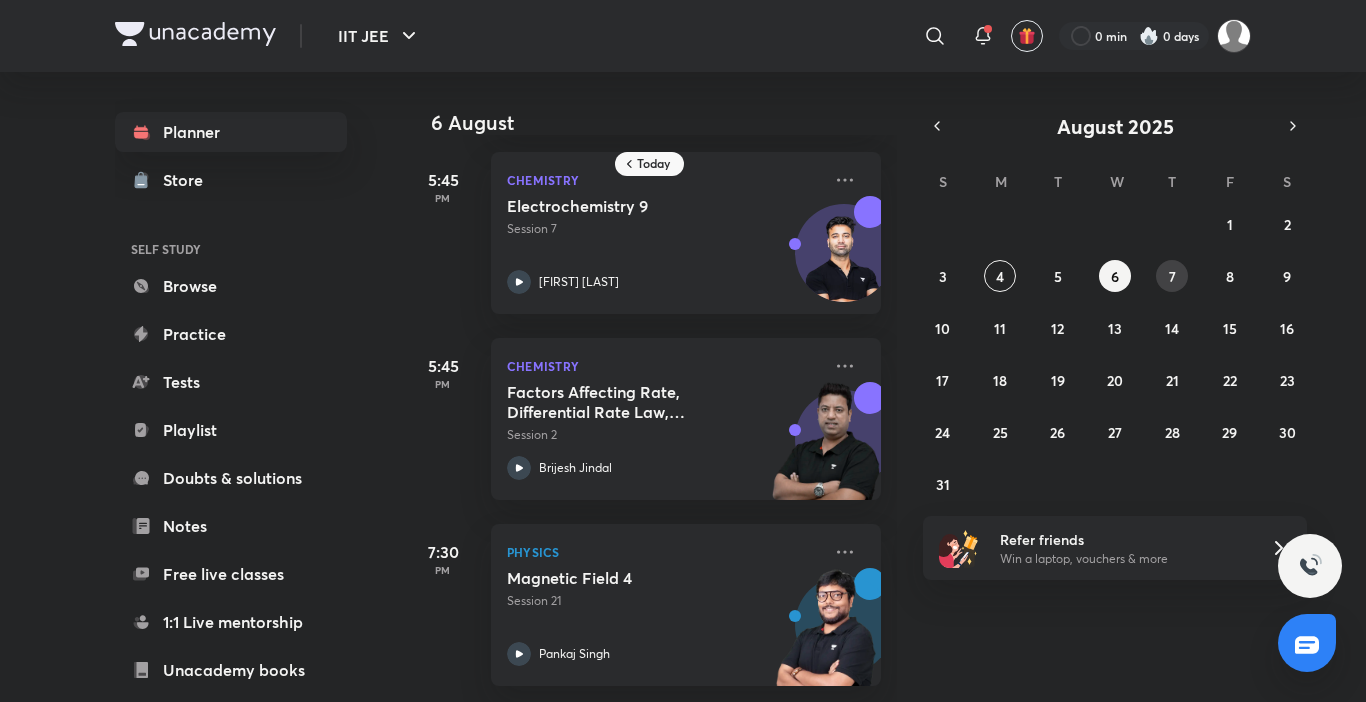 click on "7" at bounding box center (1172, 276) 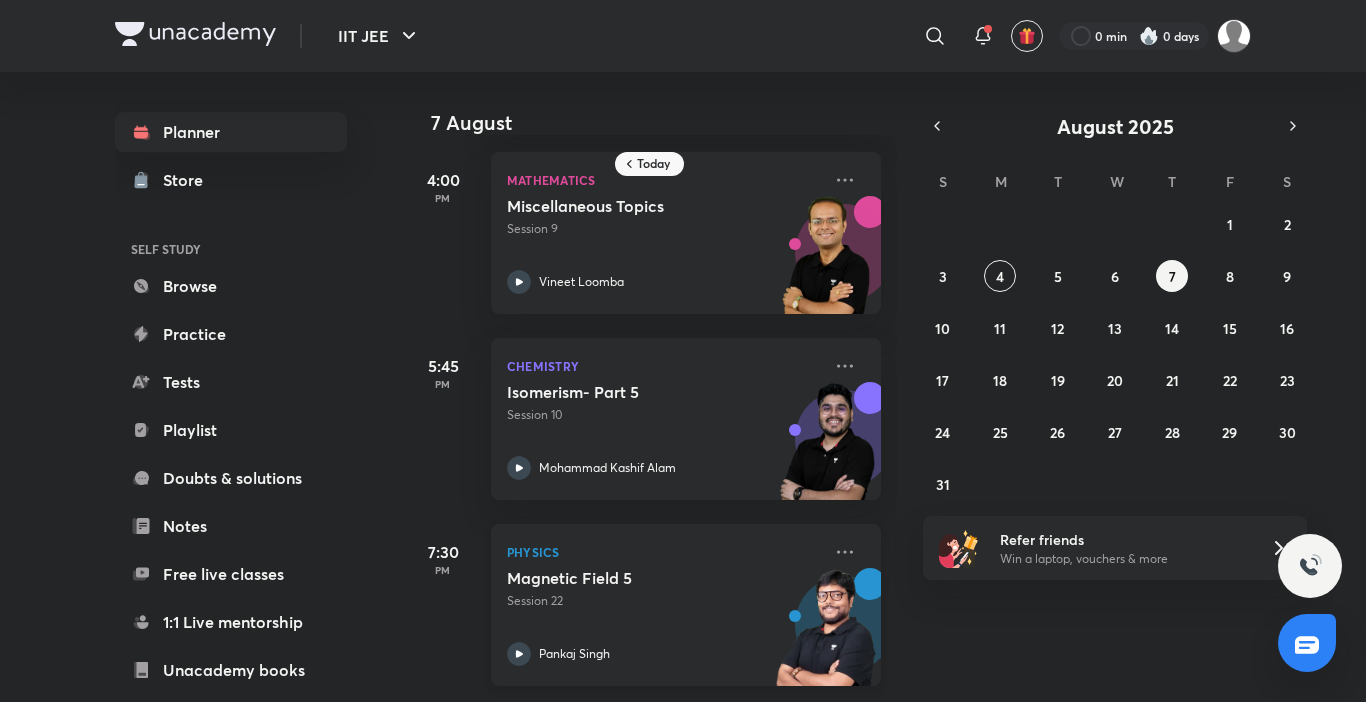 scroll, scrollTop: 0, scrollLeft: 0, axis: both 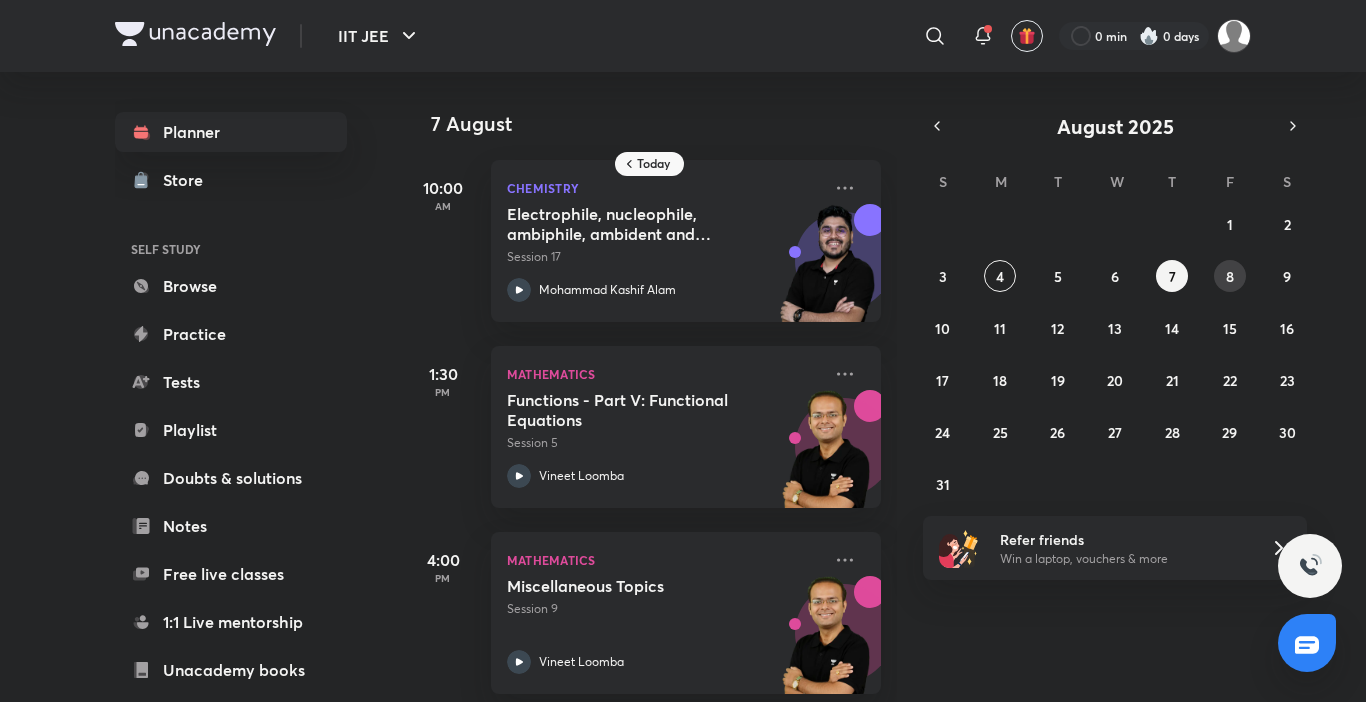 click on "8" at bounding box center [1230, 276] 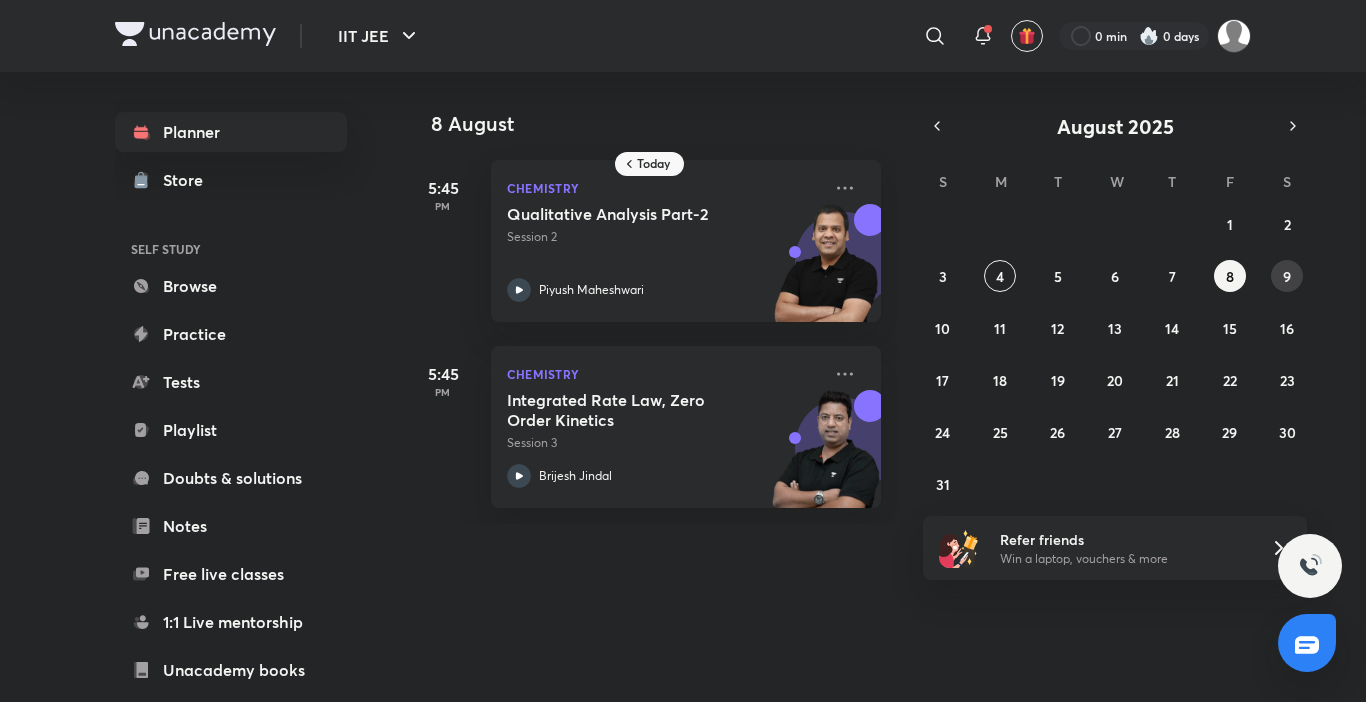 click on "9" at bounding box center (1287, 276) 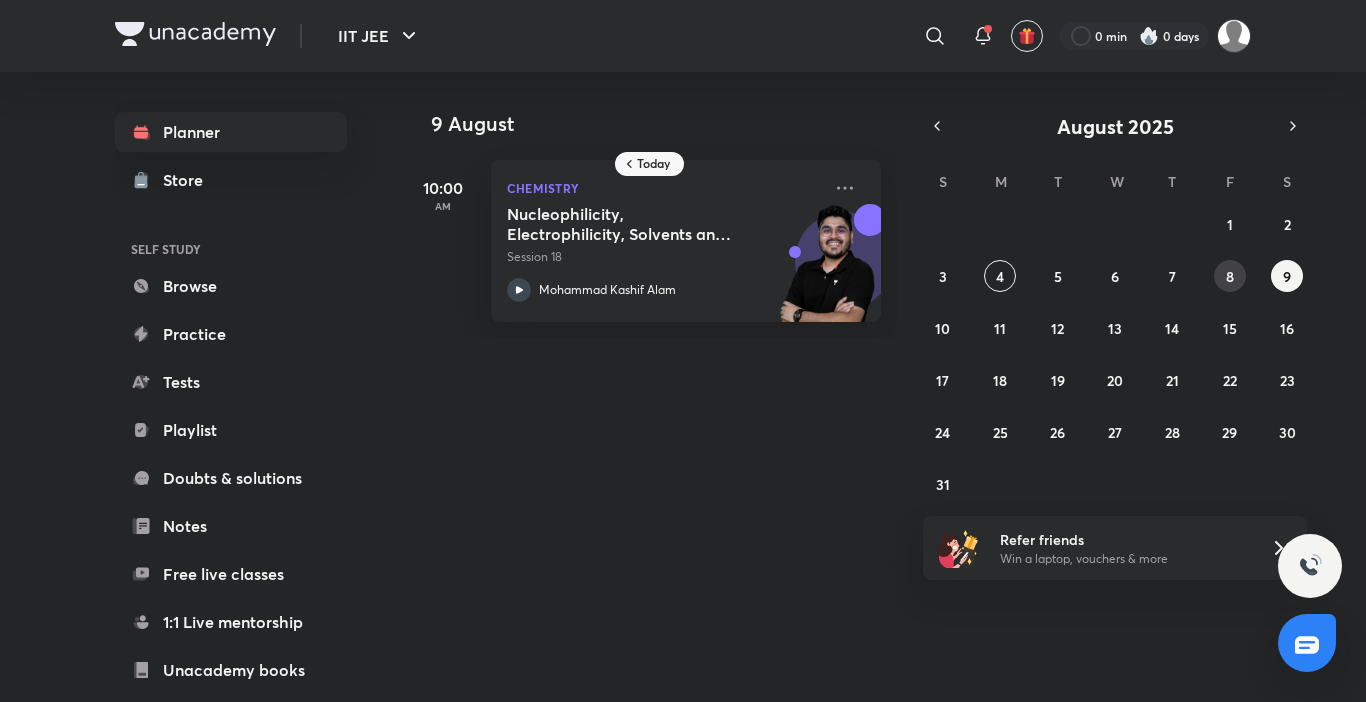 click on "8" at bounding box center (1230, 276) 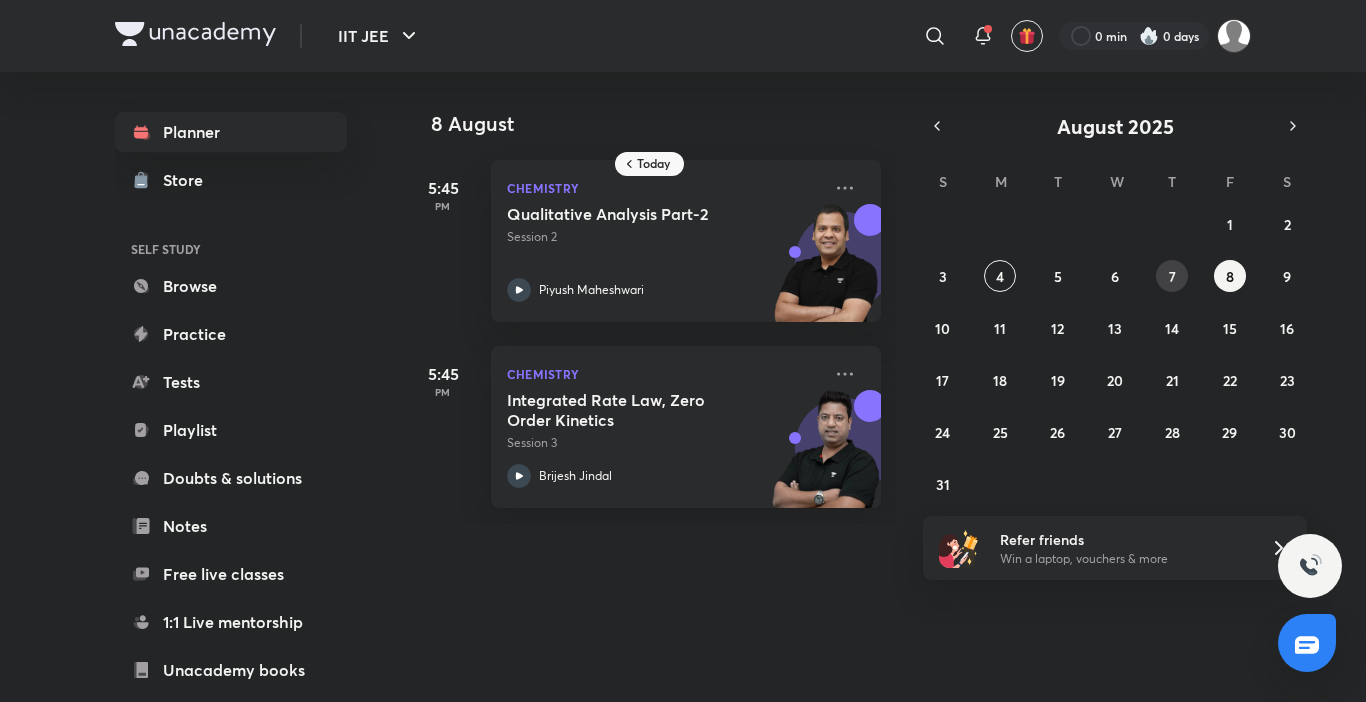 click on "7" at bounding box center [1172, 276] 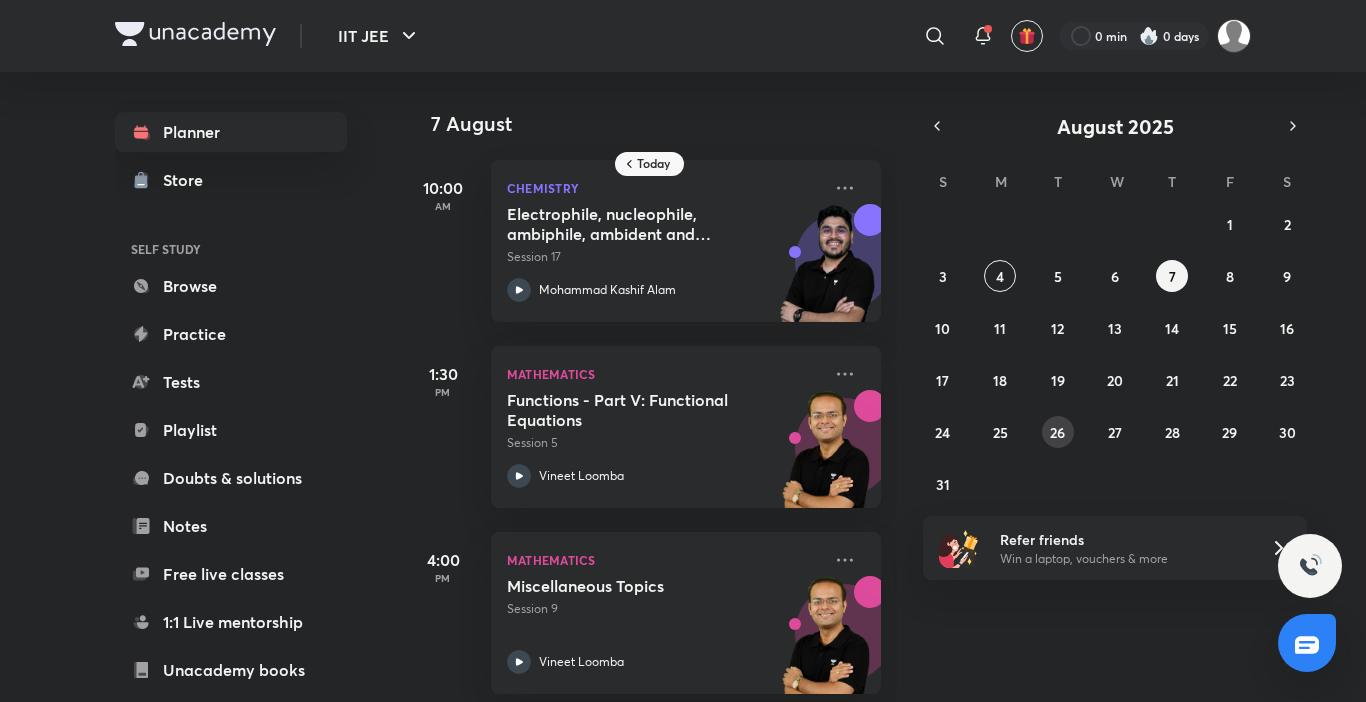 click on "26" at bounding box center (1057, 432) 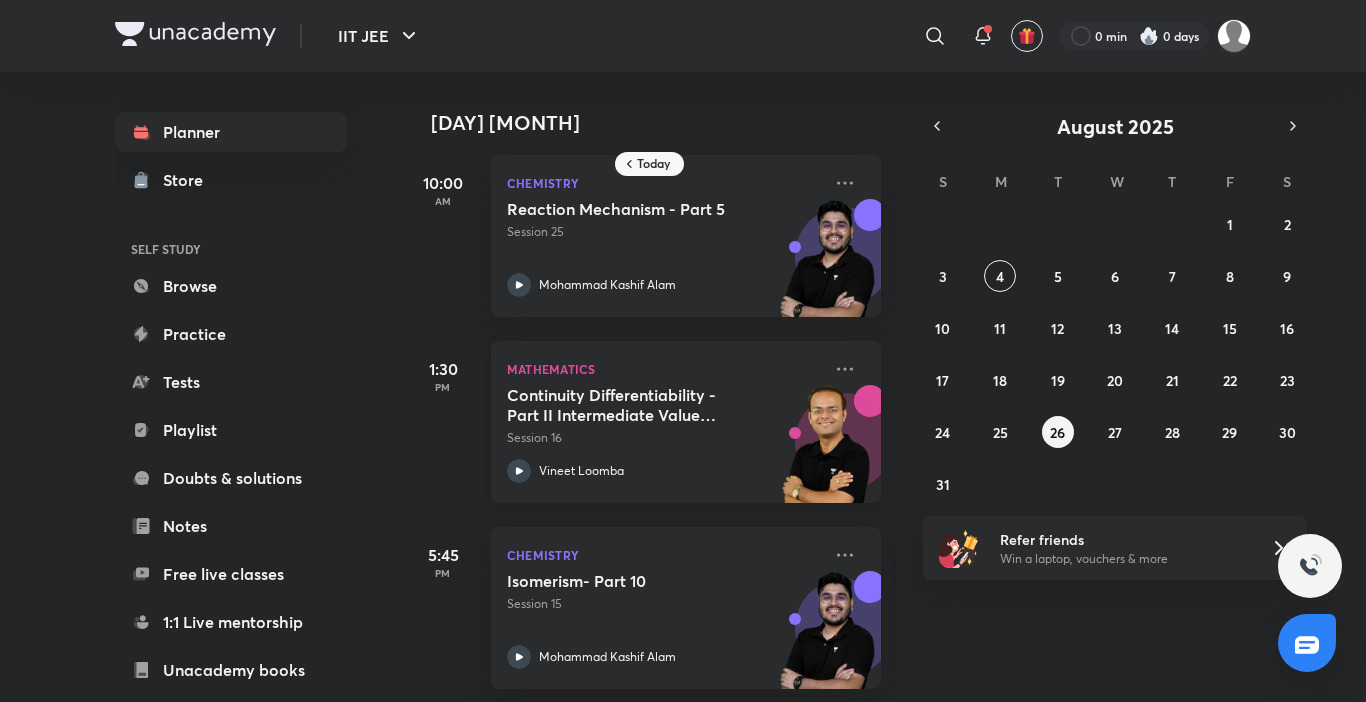 scroll, scrollTop: 0, scrollLeft: 0, axis: both 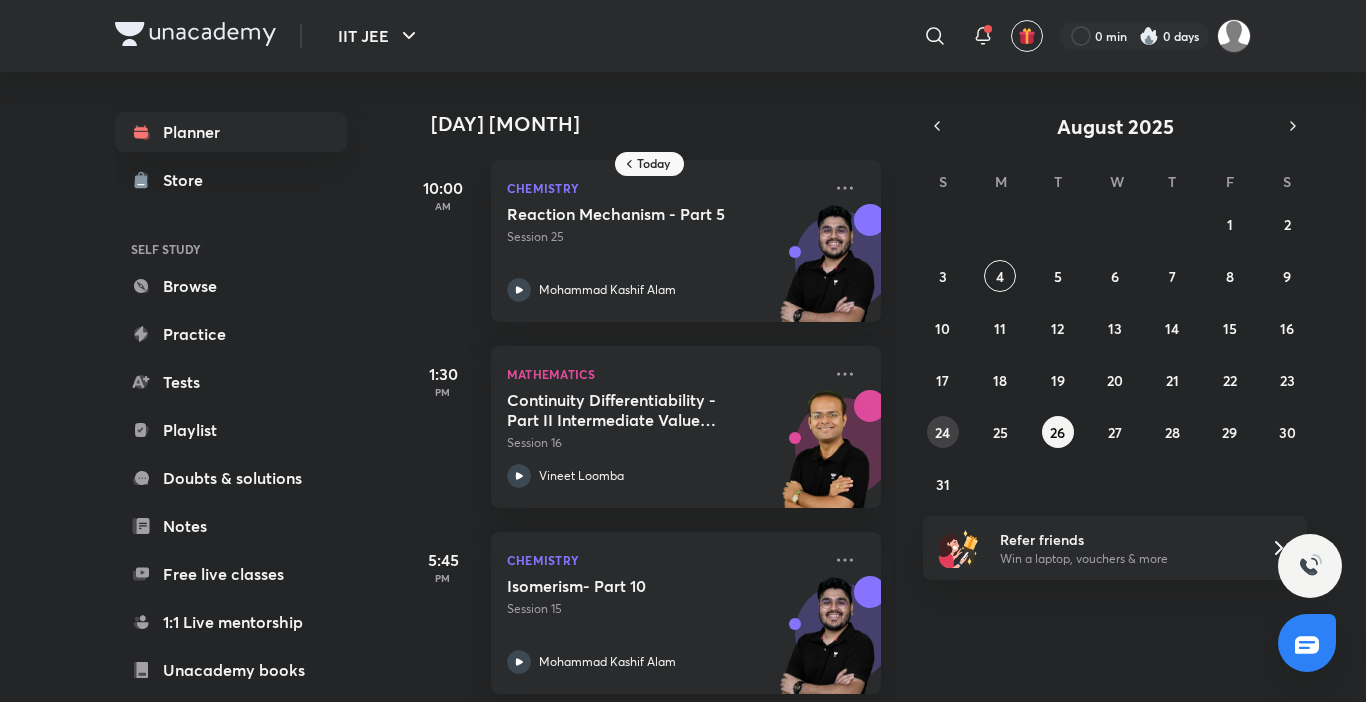 click on "24" at bounding box center (942, 432) 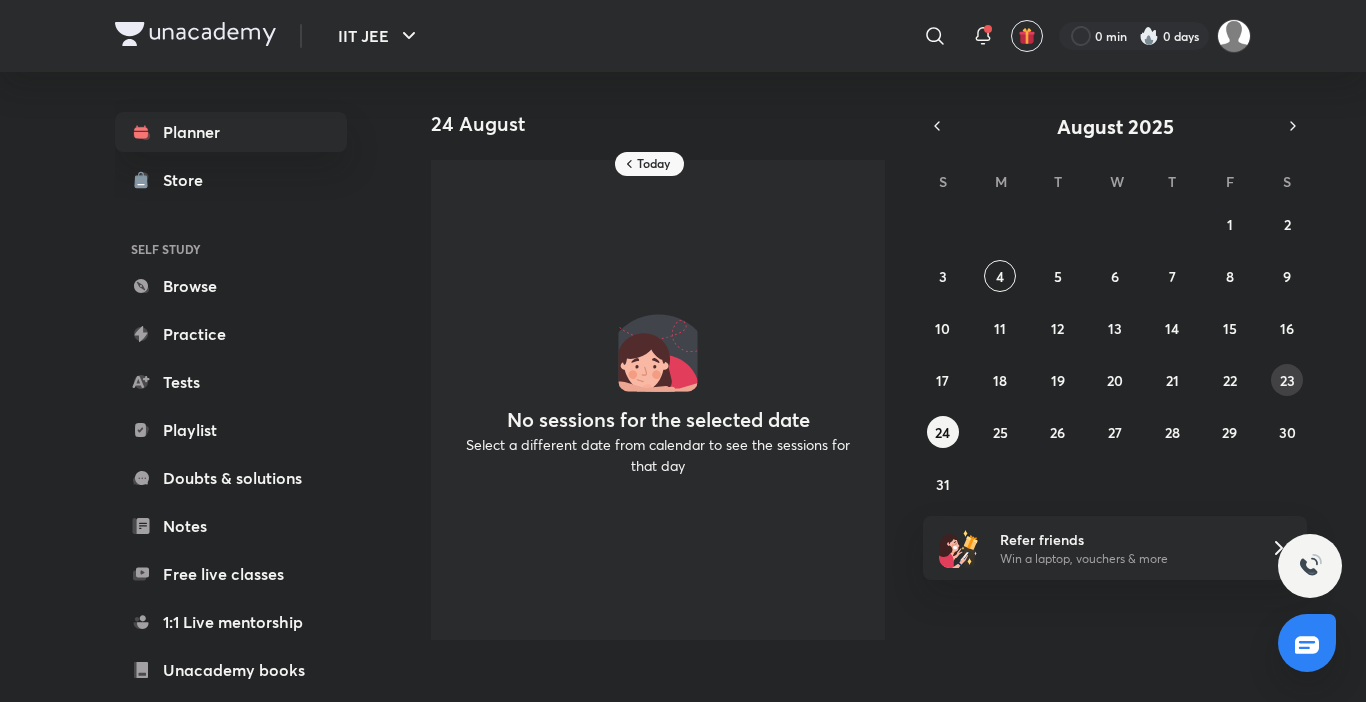 click on "23" at bounding box center (1287, 380) 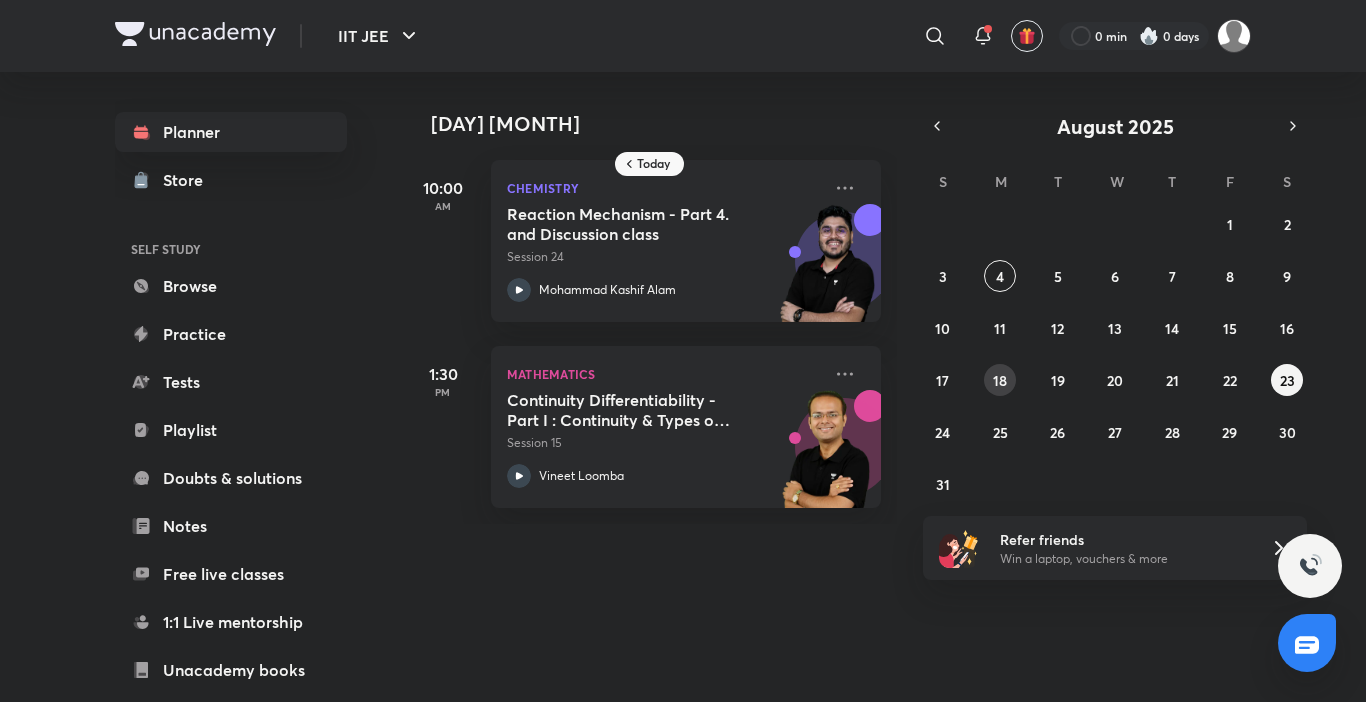 click on "18" at bounding box center [1000, 380] 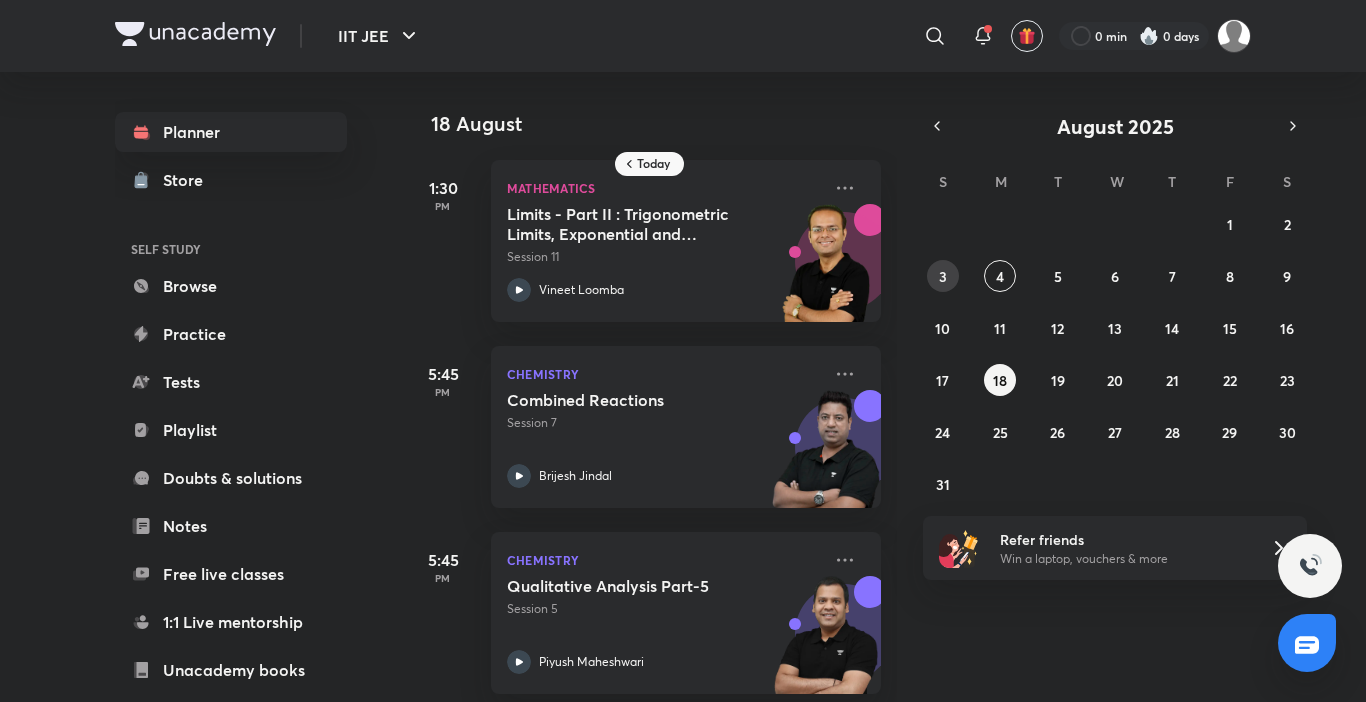 click on "3" at bounding box center (943, 276) 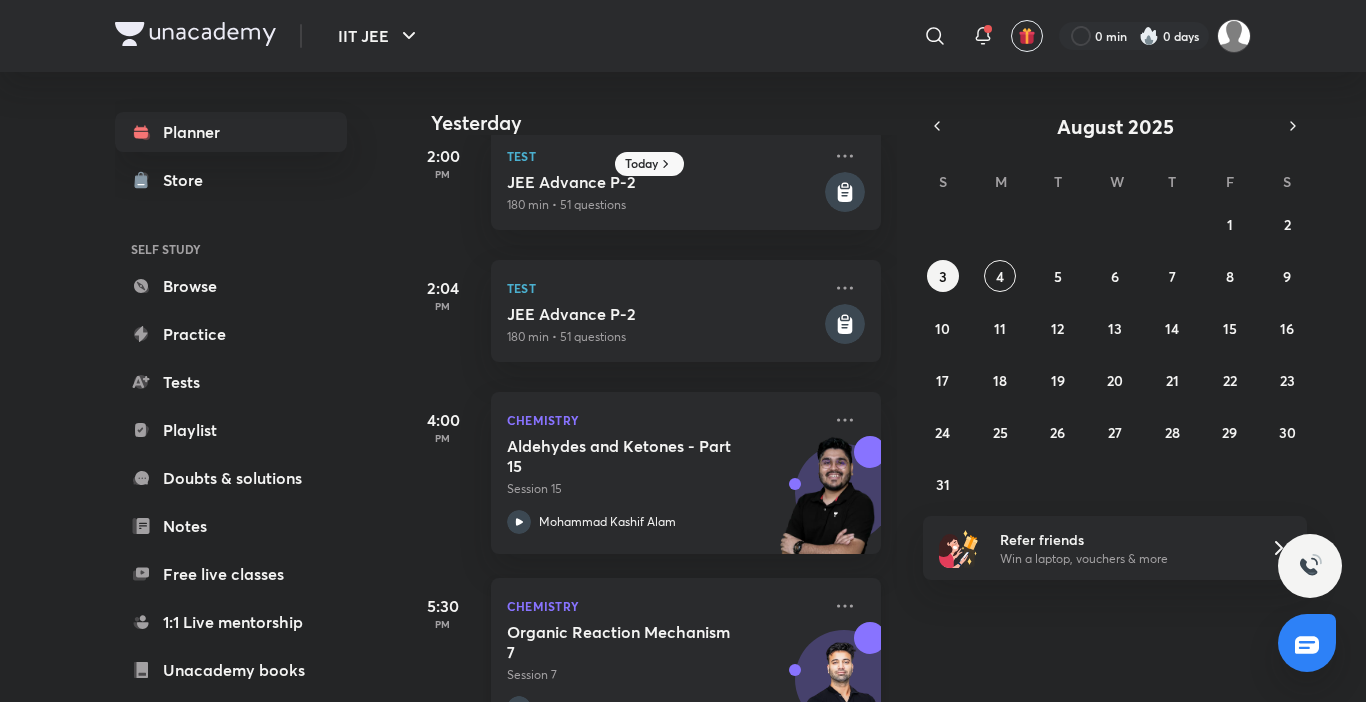 scroll, scrollTop: 1265, scrollLeft: 0, axis: vertical 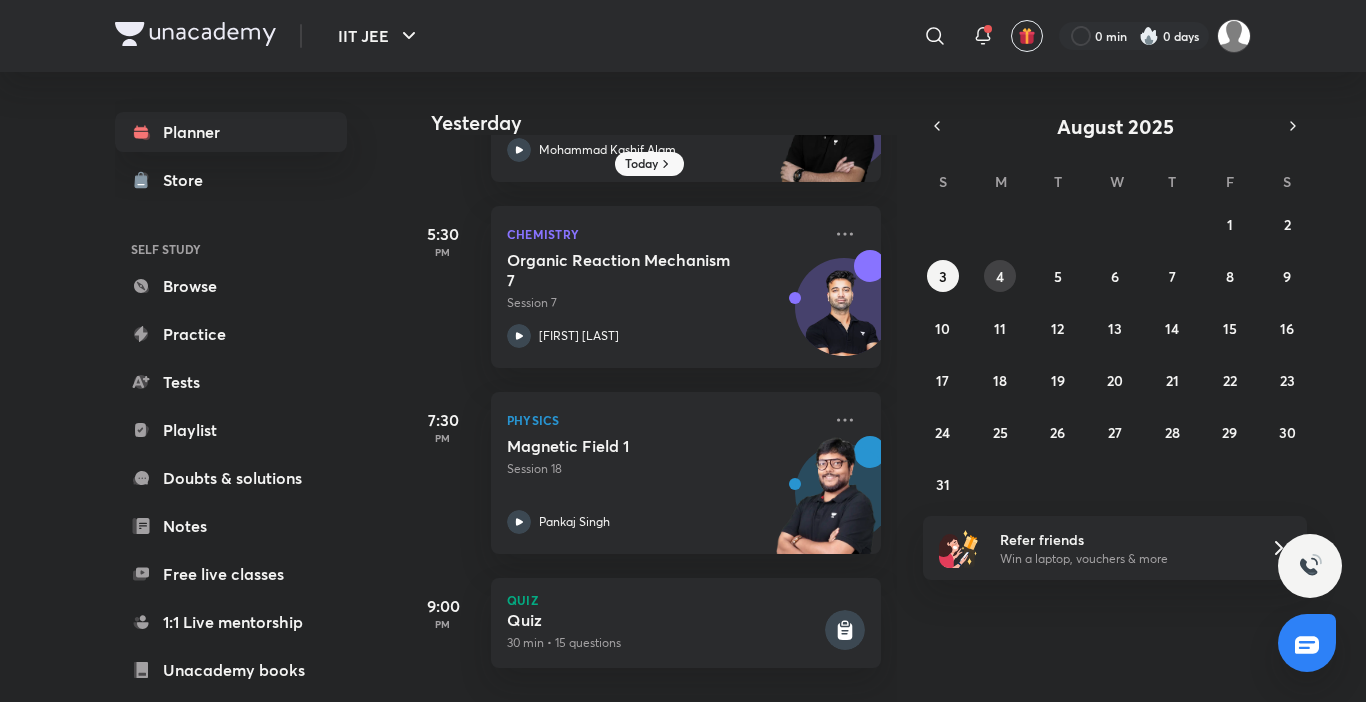 click on "4" at bounding box center (1000, 276) 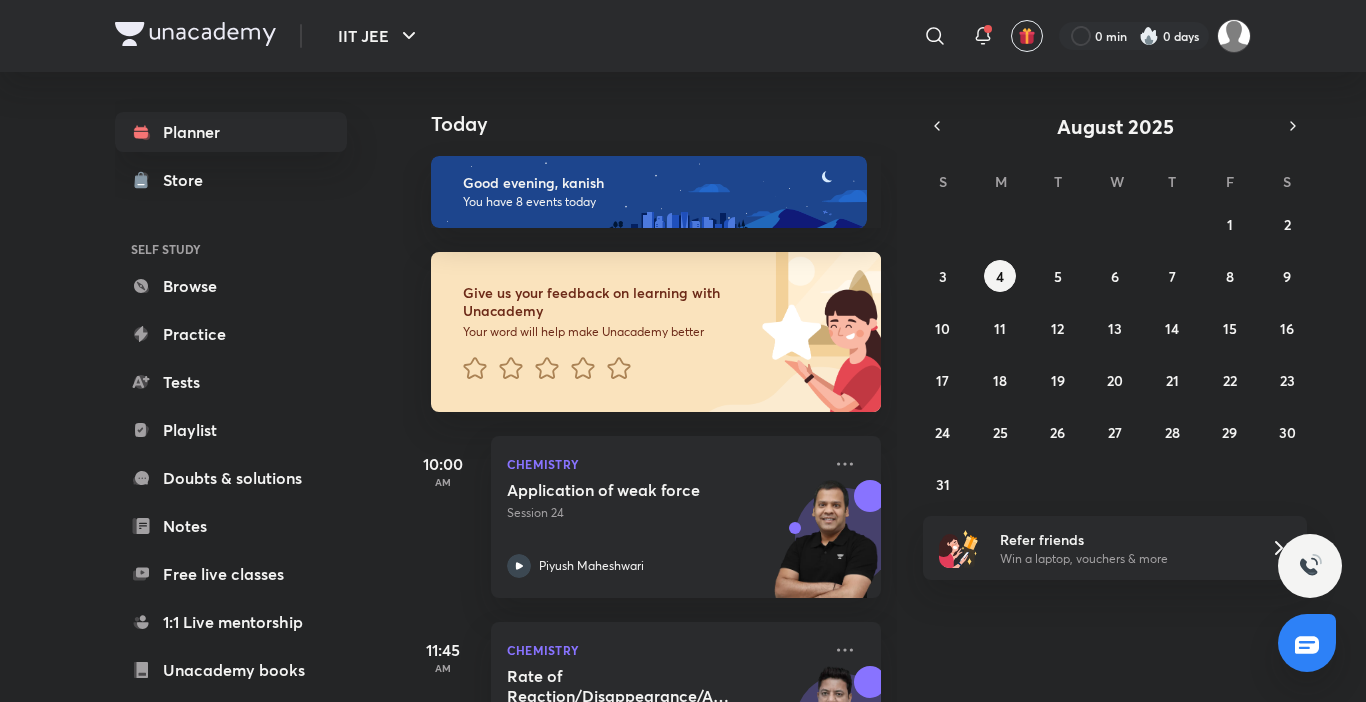 scroll, scrollTop: 1229, scrollLeft: 0, axis: vertical 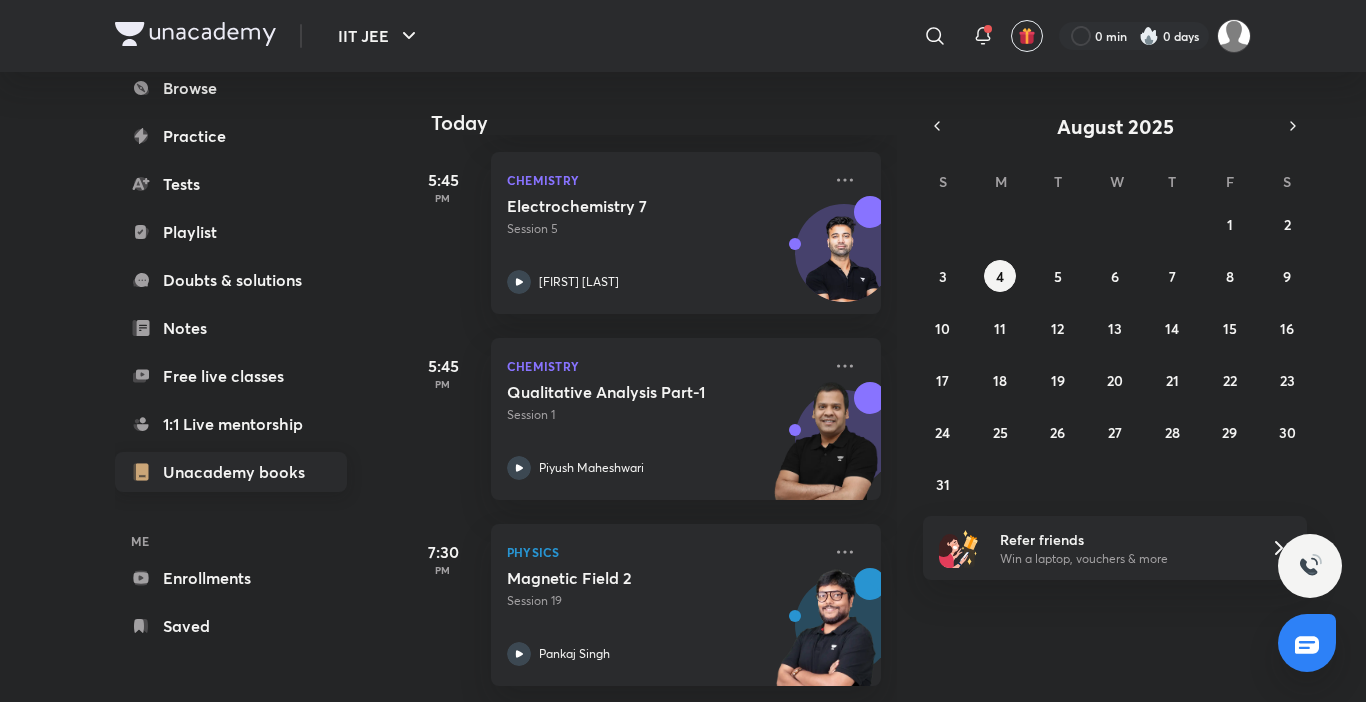 click on "Unacademy books" at bounding box center [231, 472] 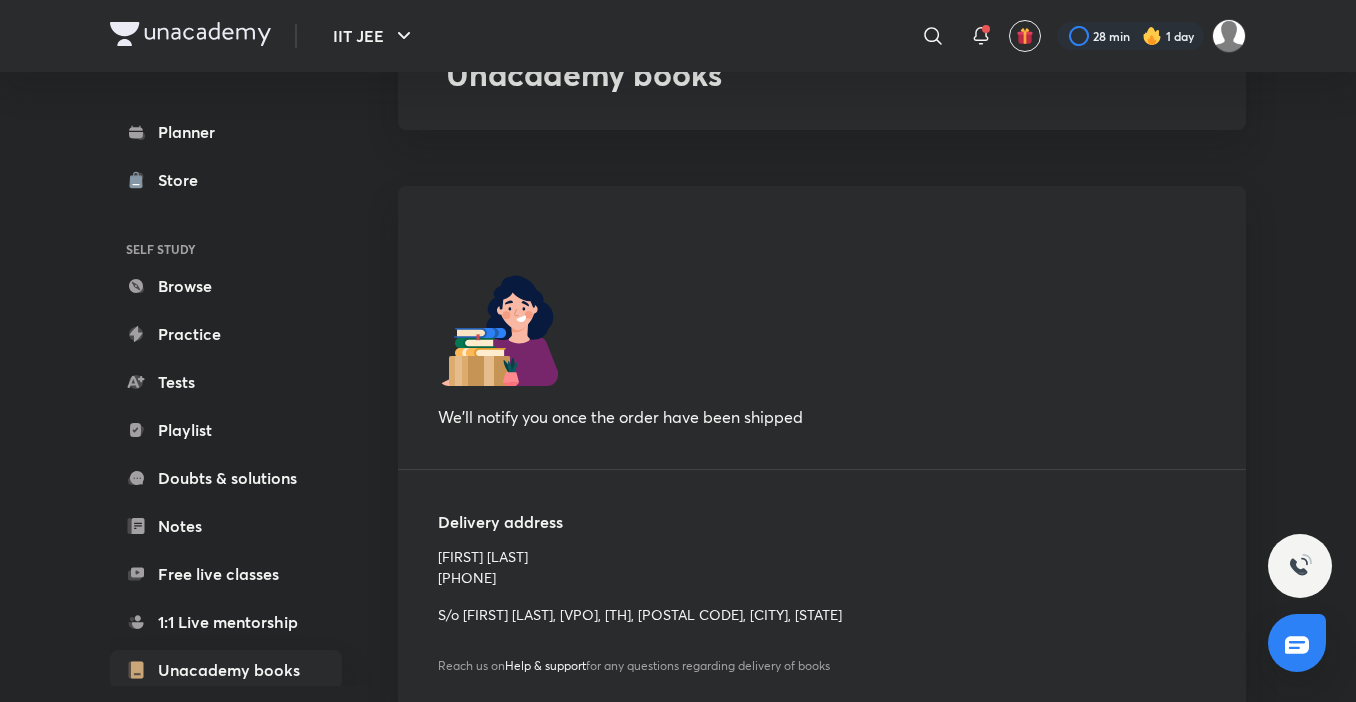 scroll, scrollTop: 191, scrollLeft: 0, axis: vertical 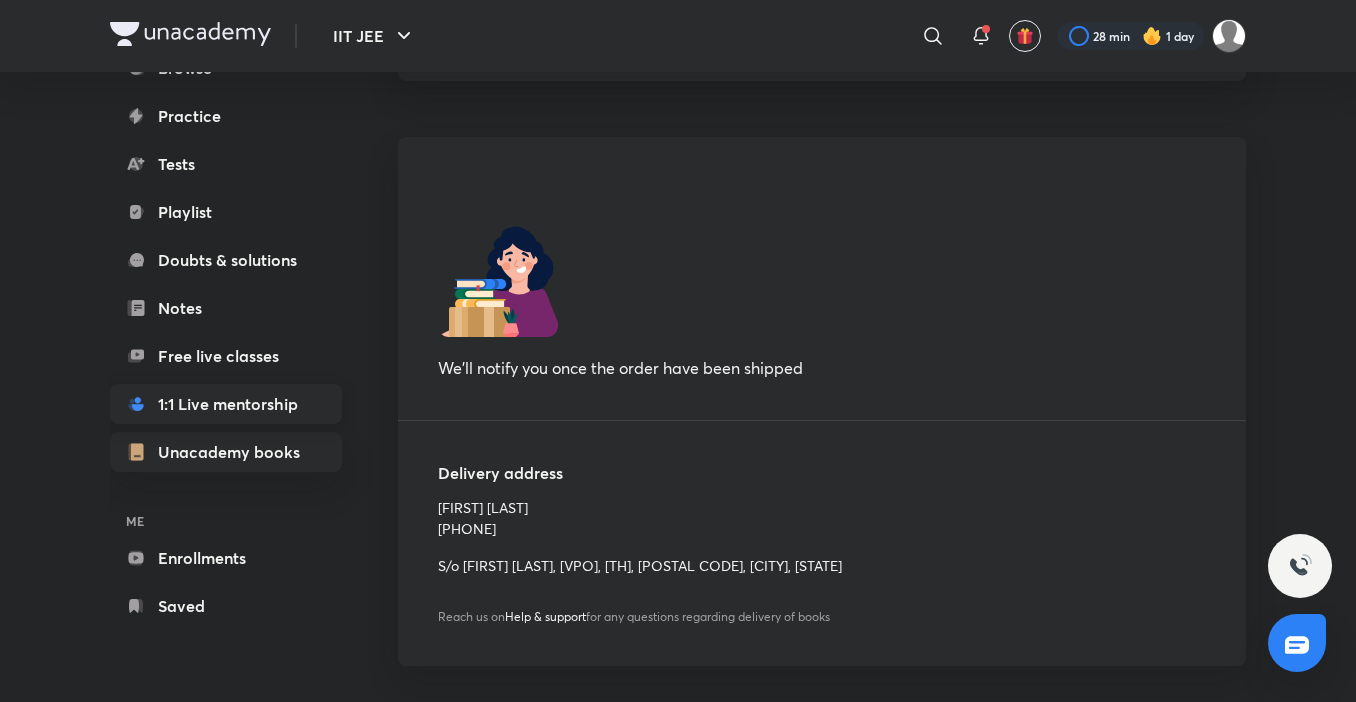 click on "1:1 Live mentorship" at bounding box center (226, 404) 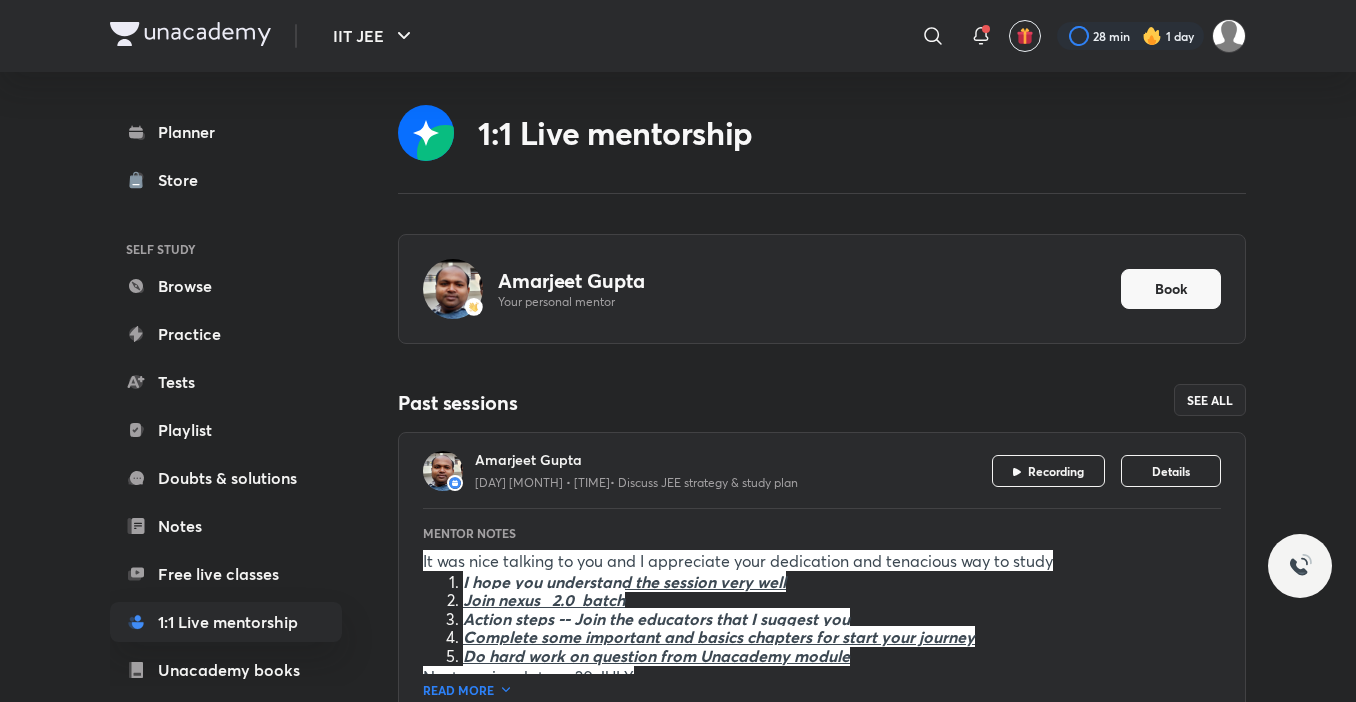 scroll, scrollTop: 0, scrollLeft: 0, axis: both 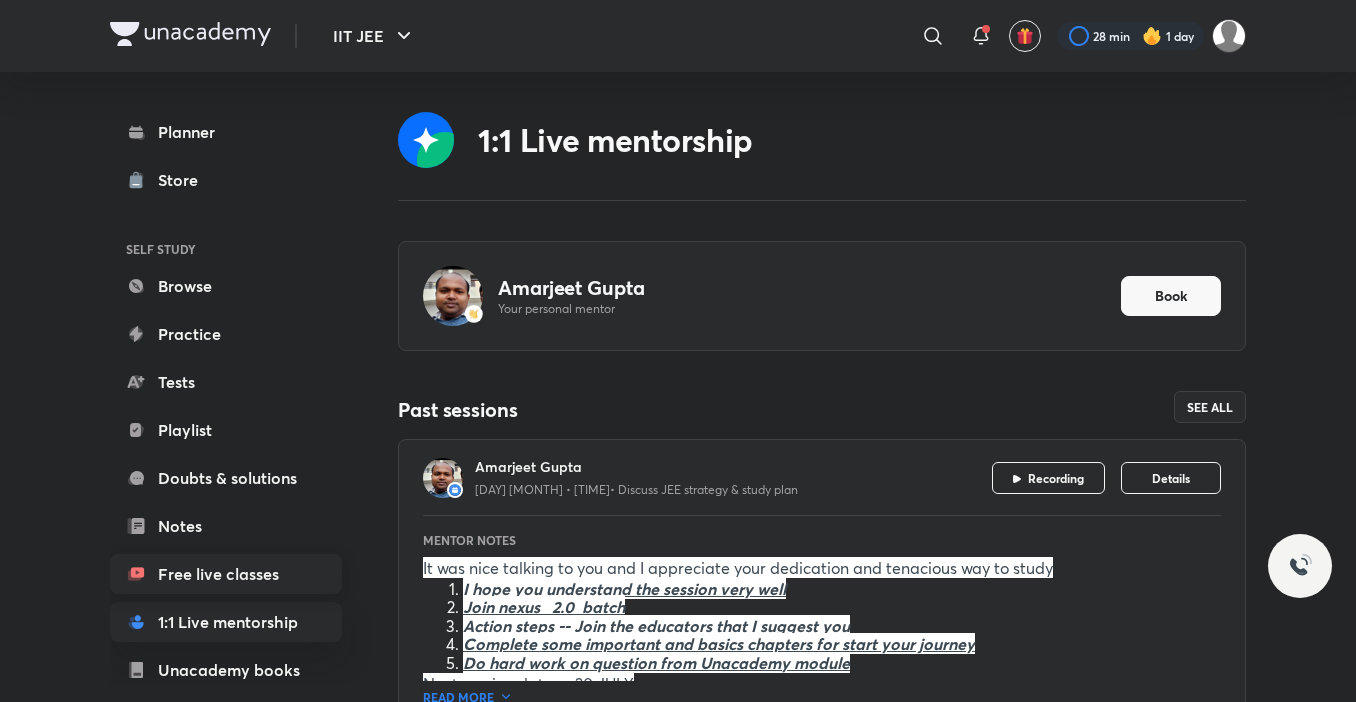 click on "Free live classes" at bounding box center (226, 574) 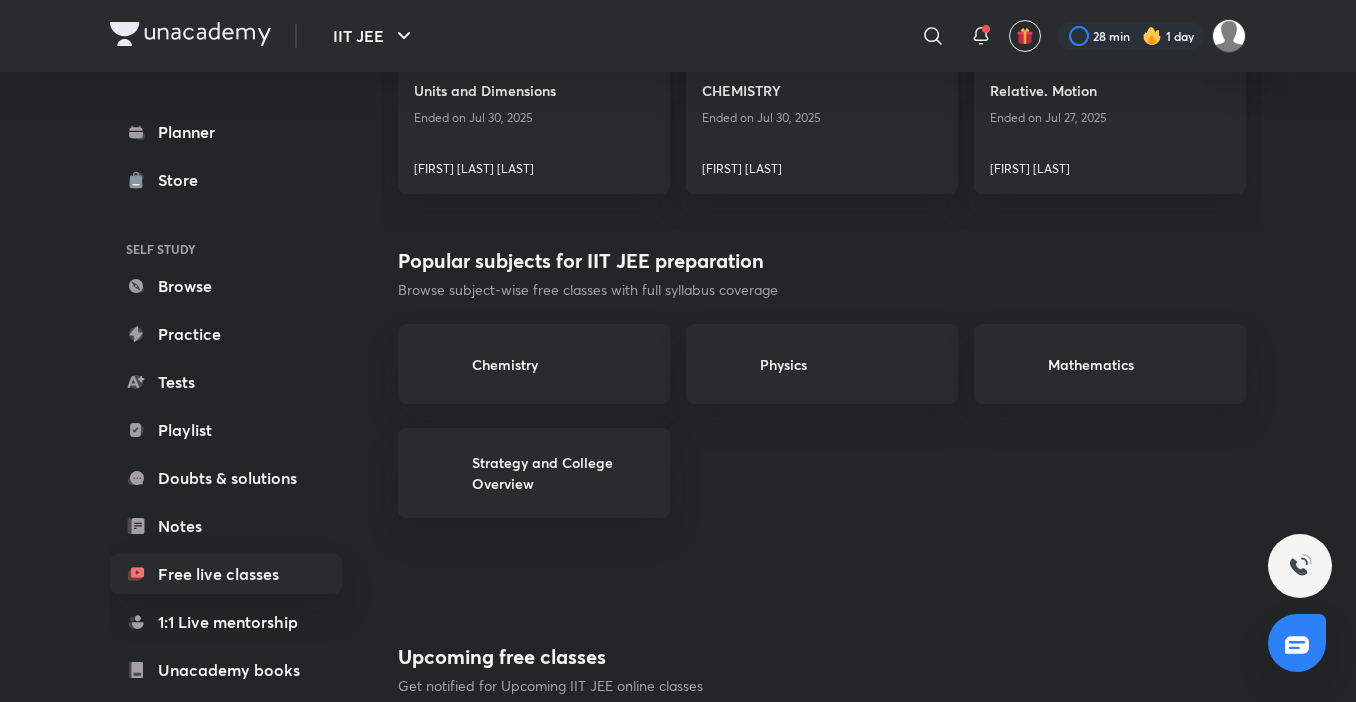 scroll, scrollTop: 794, scrollLeft: 0, axis: vertical 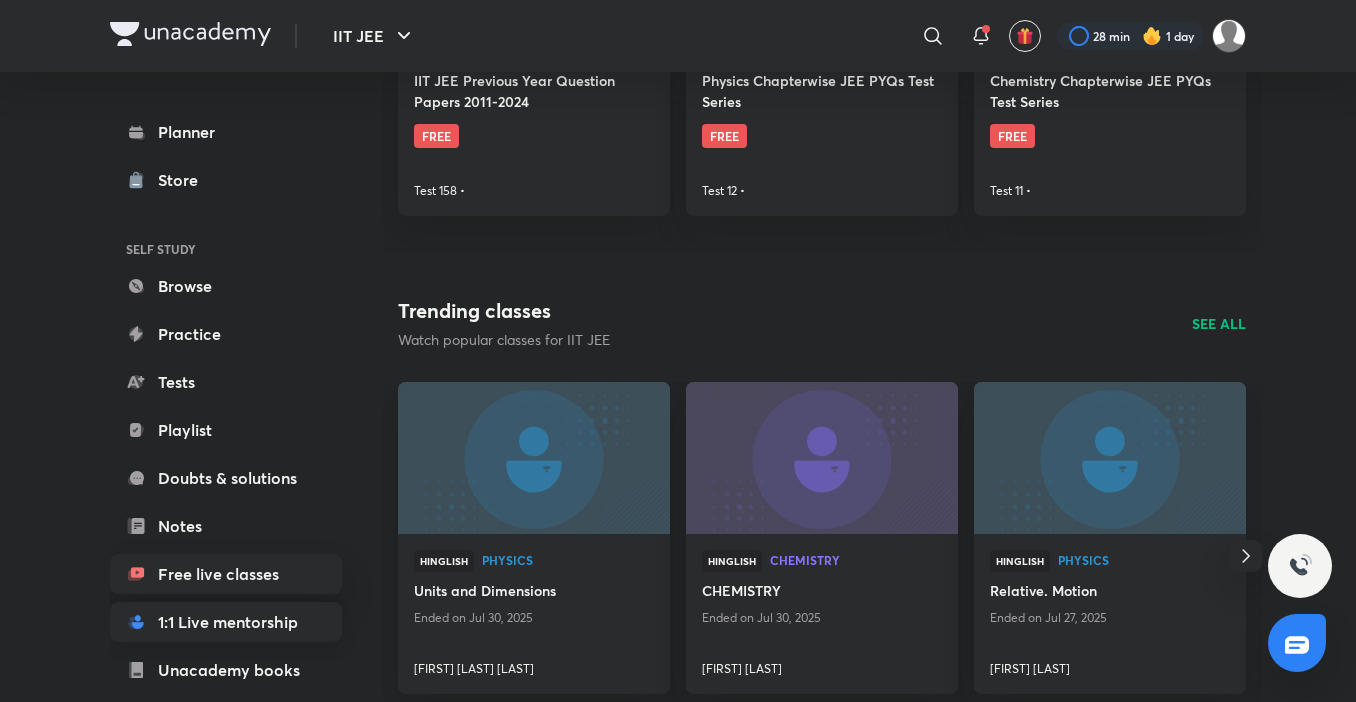 click on "1:1 Live mentorship" at bounding box center [226, 622] 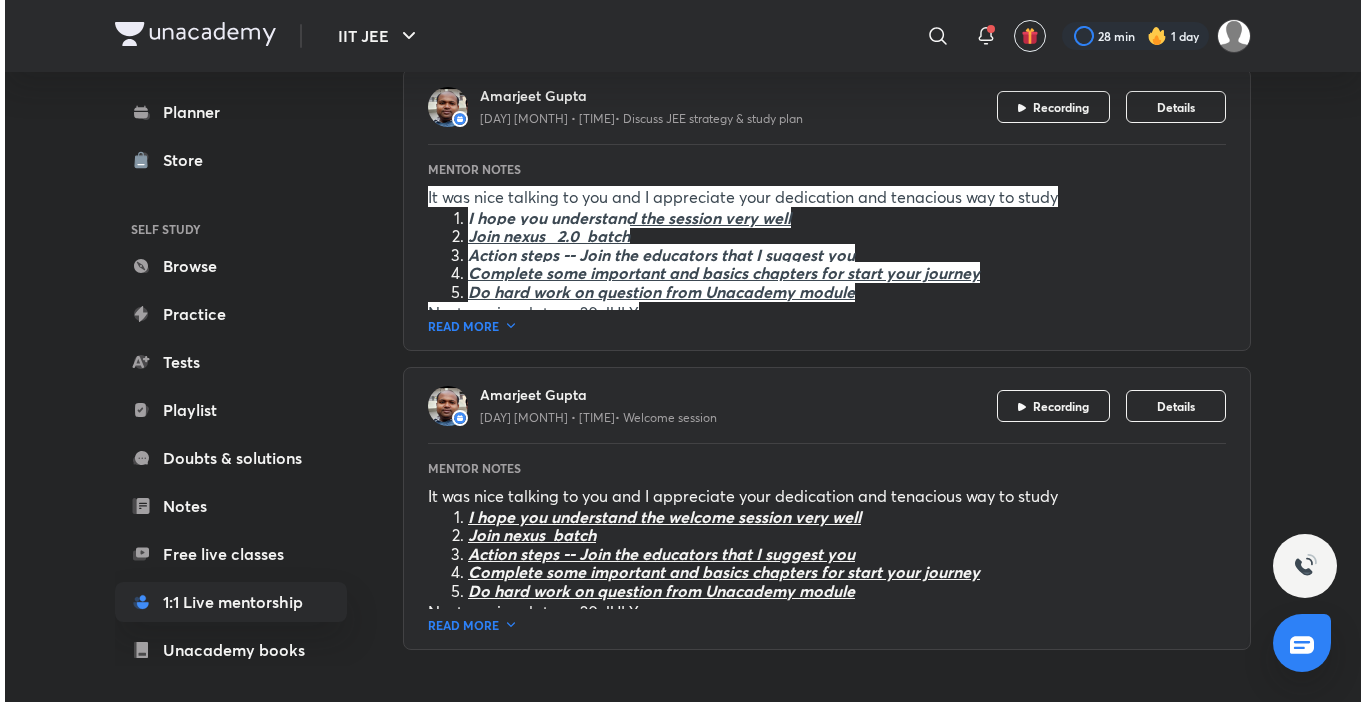 scroll, scrollTop: 0, scrollLeft: 0, axis: both 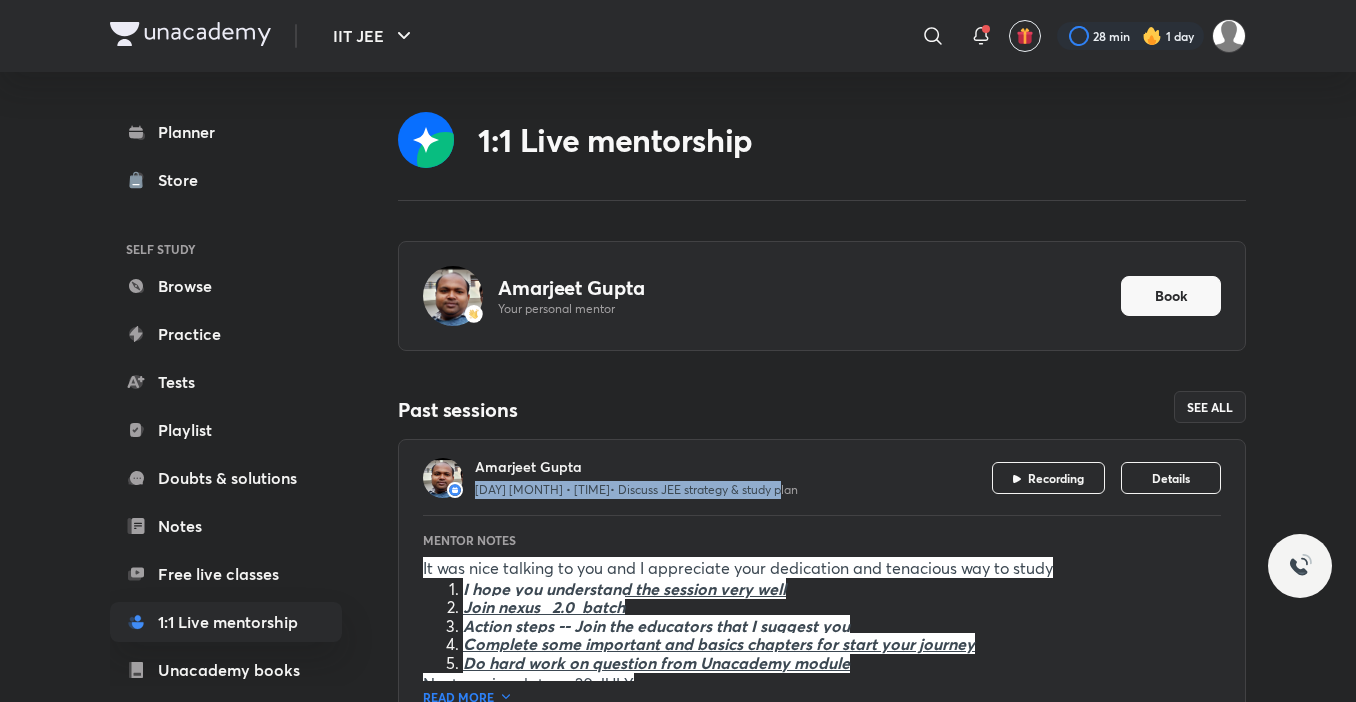 drag, startPoint x: 475, startPoint y: 487, endPoint x: 740, endPoint y: 490, distance: 265.01697 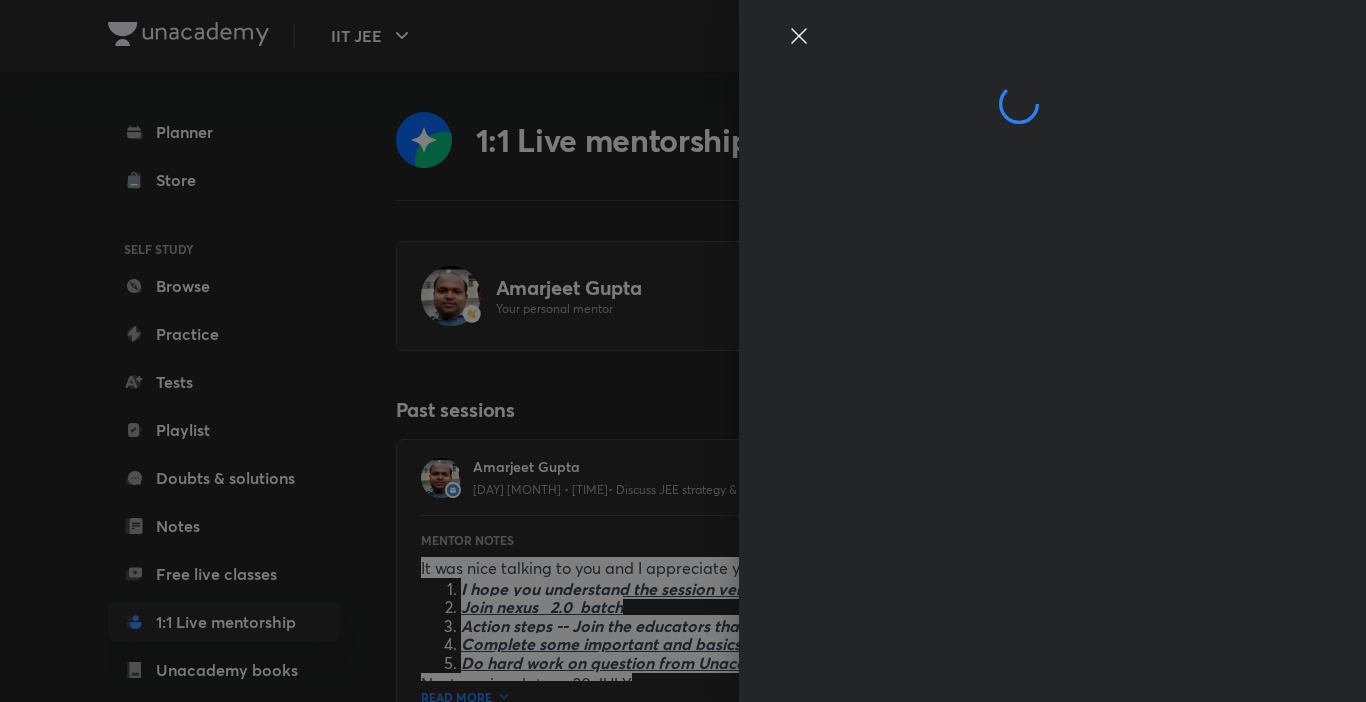 click at bounding box center (1052, 351) 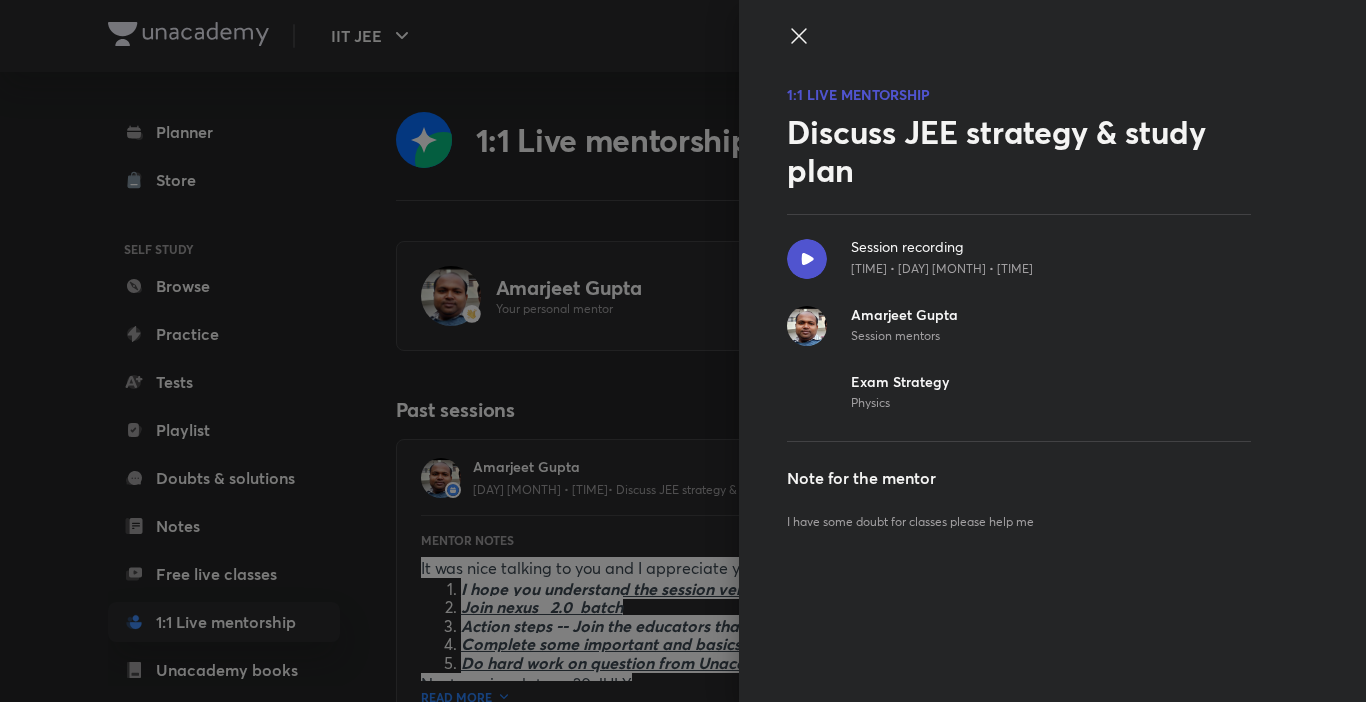 click at bounding box center [683, 351] 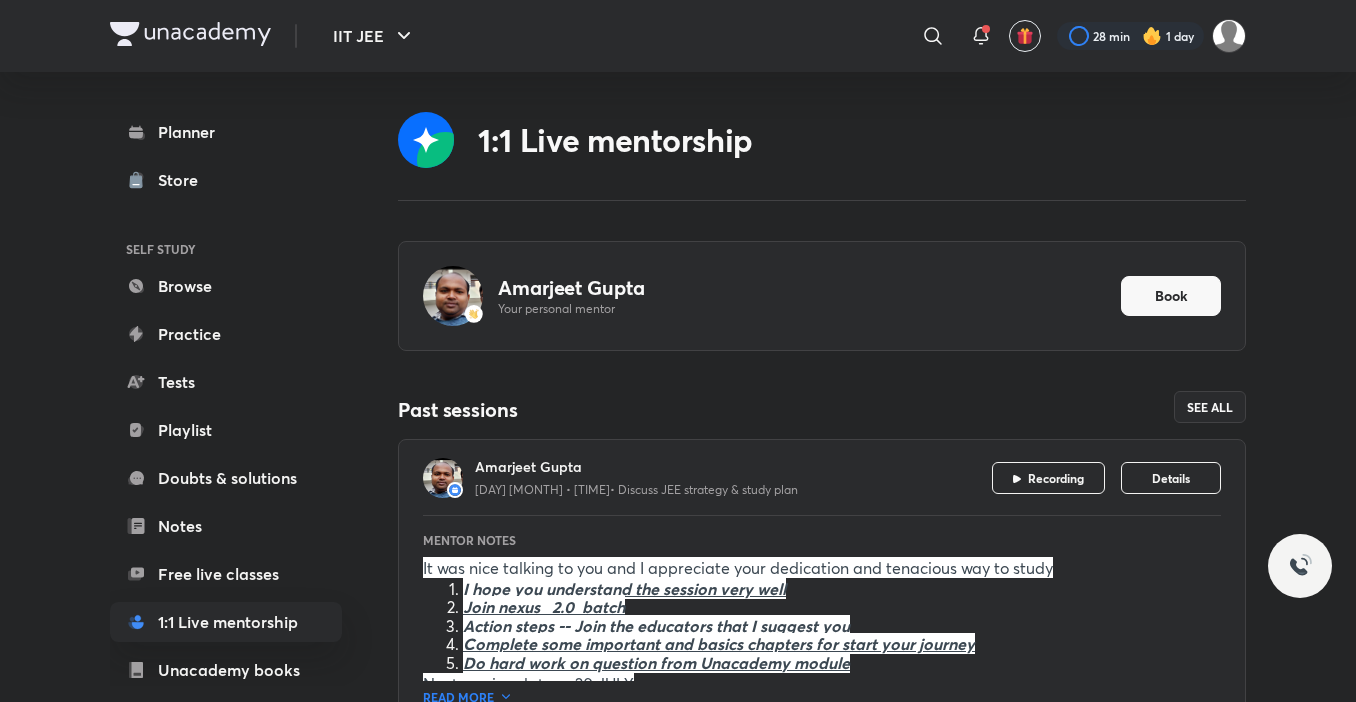 click at bounding box center [1152, 36] 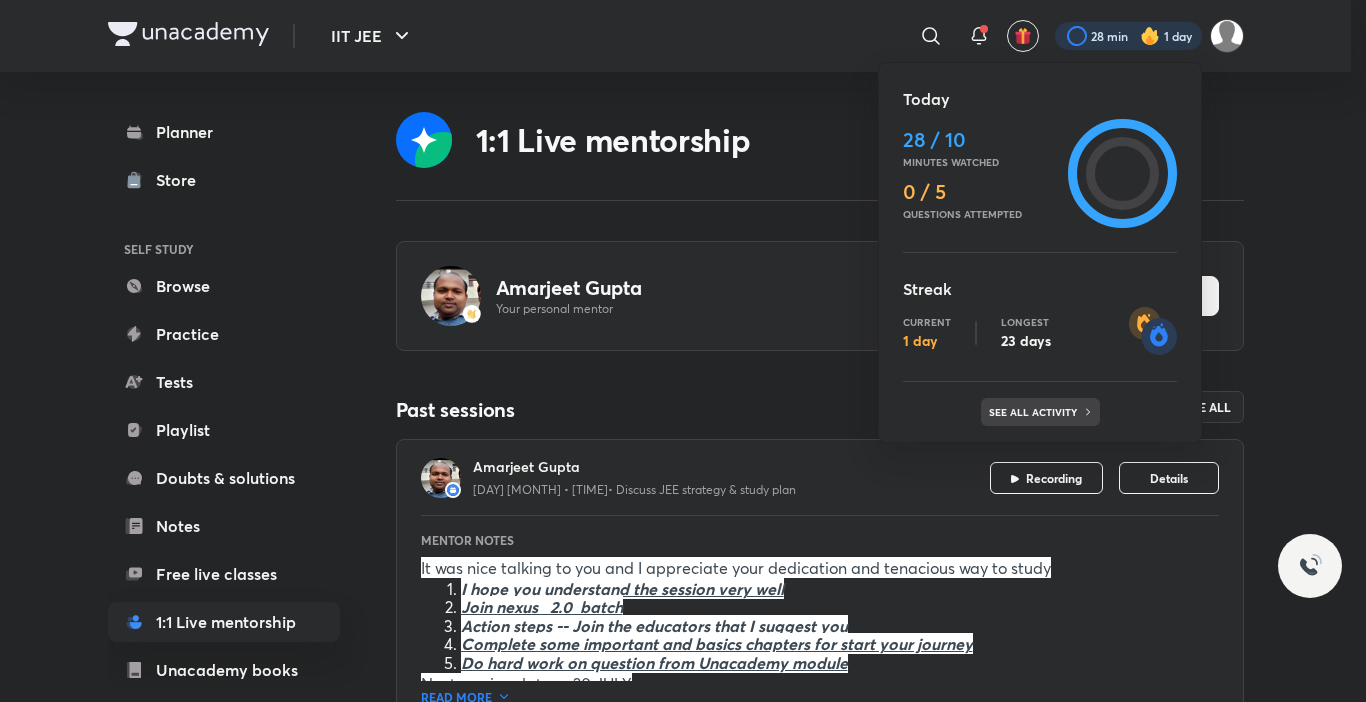 click on "See all activity" at bounding box center (1035, 412) 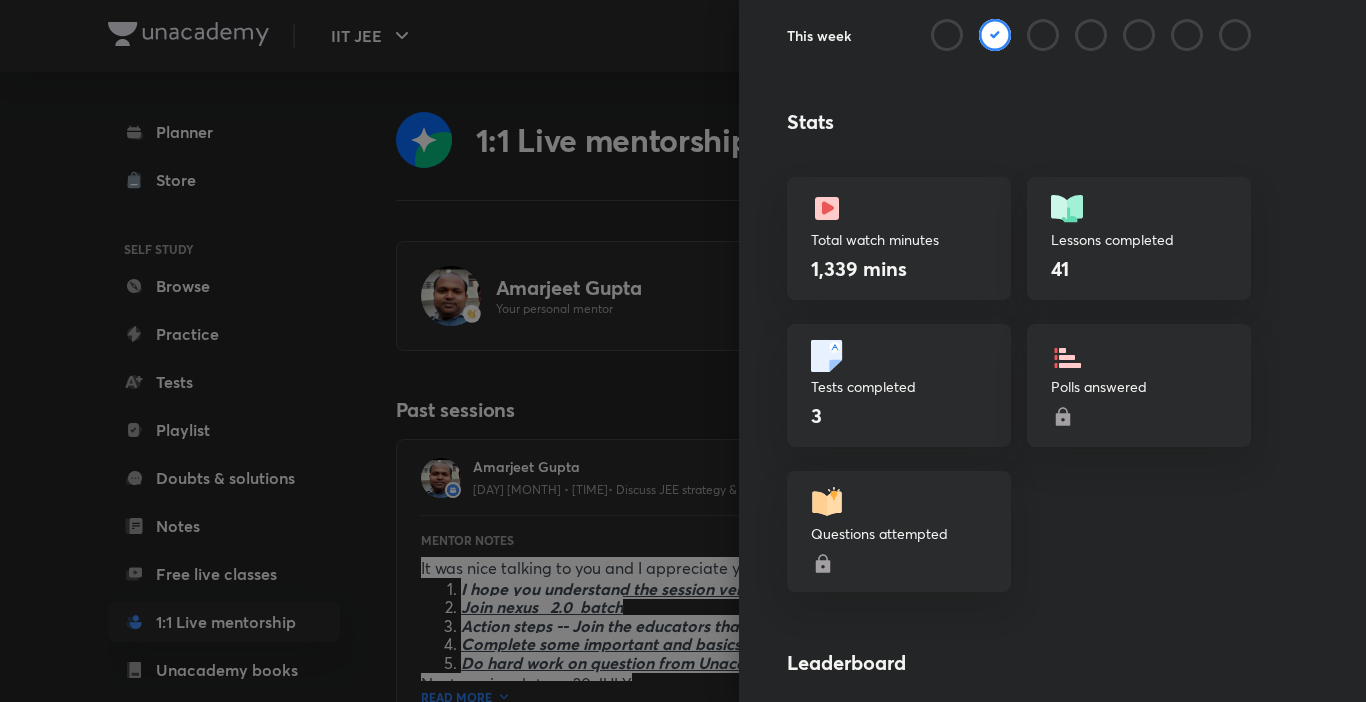 scroll, scrollTop: 0, scrollLeft: 0, axis: both 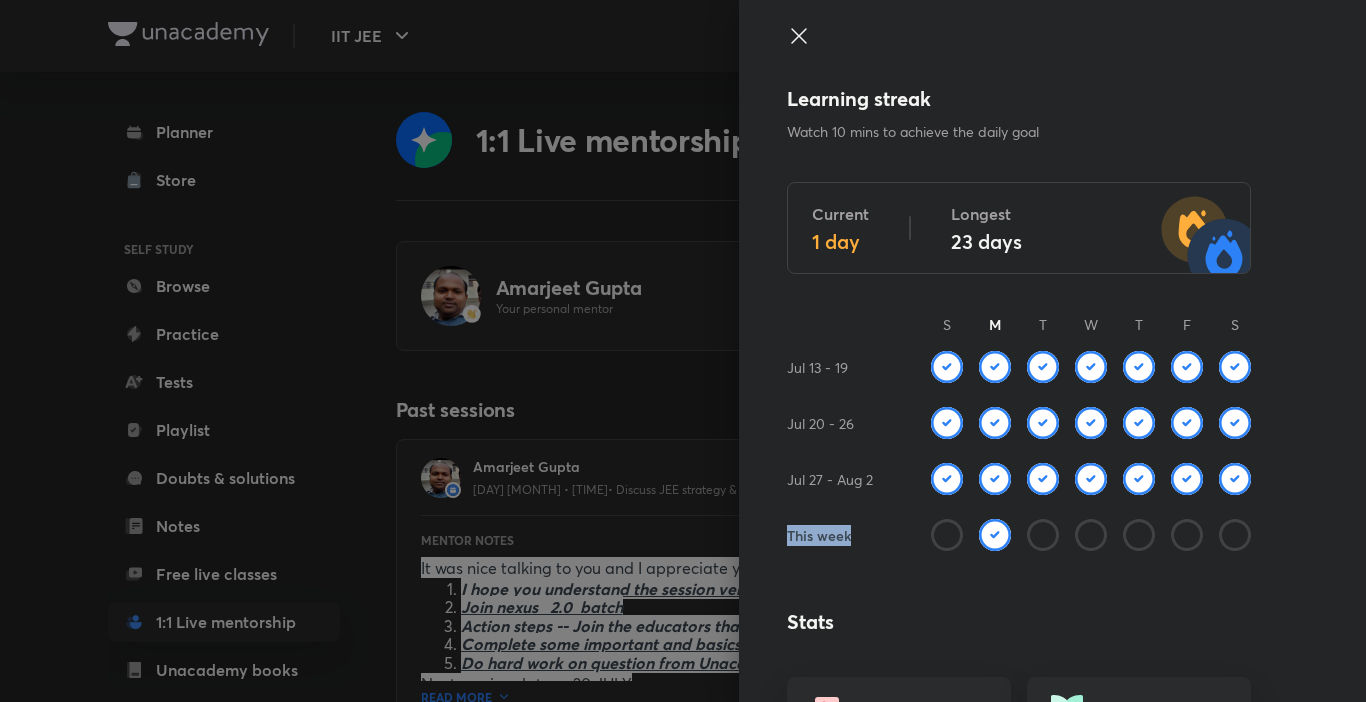 drag, startPoint x: 835, startPoint y: 535, endPoint x: 762, endPoint y: 532, distance: 73.061615 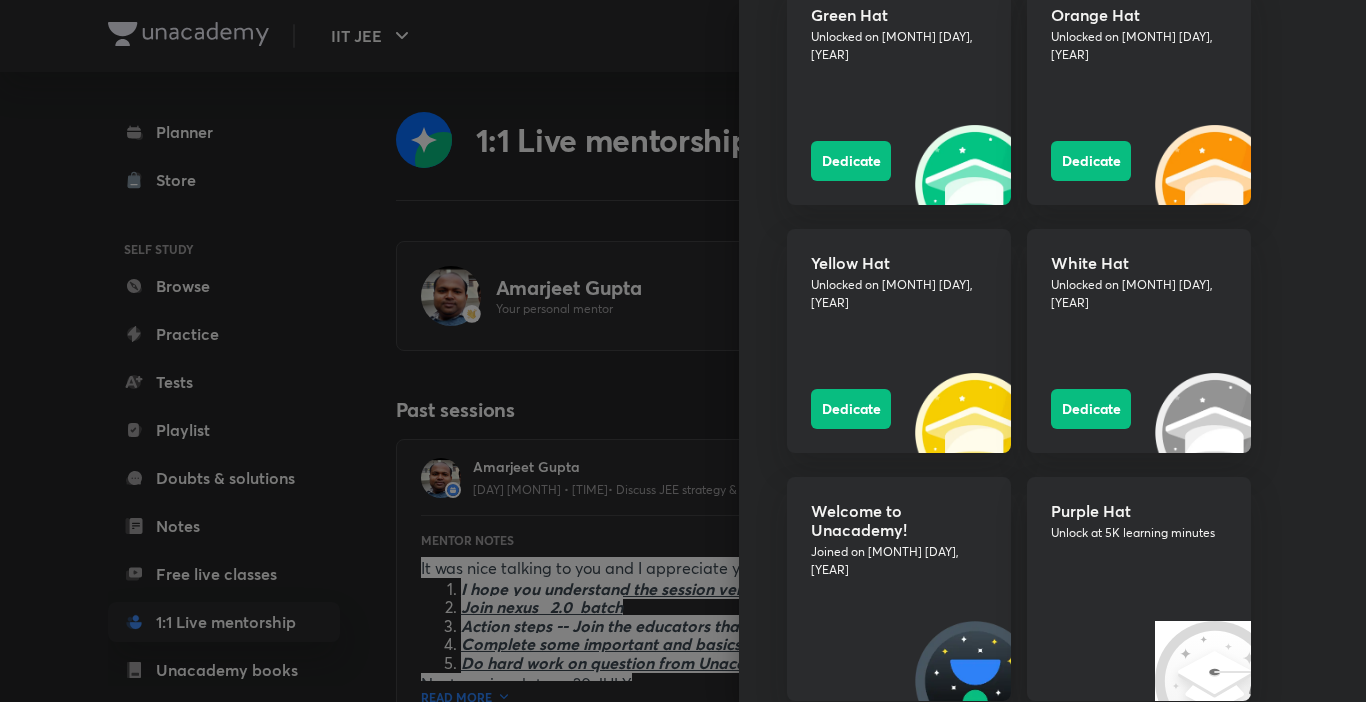 scroll, scrollTop: 2180, scrollLeft: 0, axis: vertical 